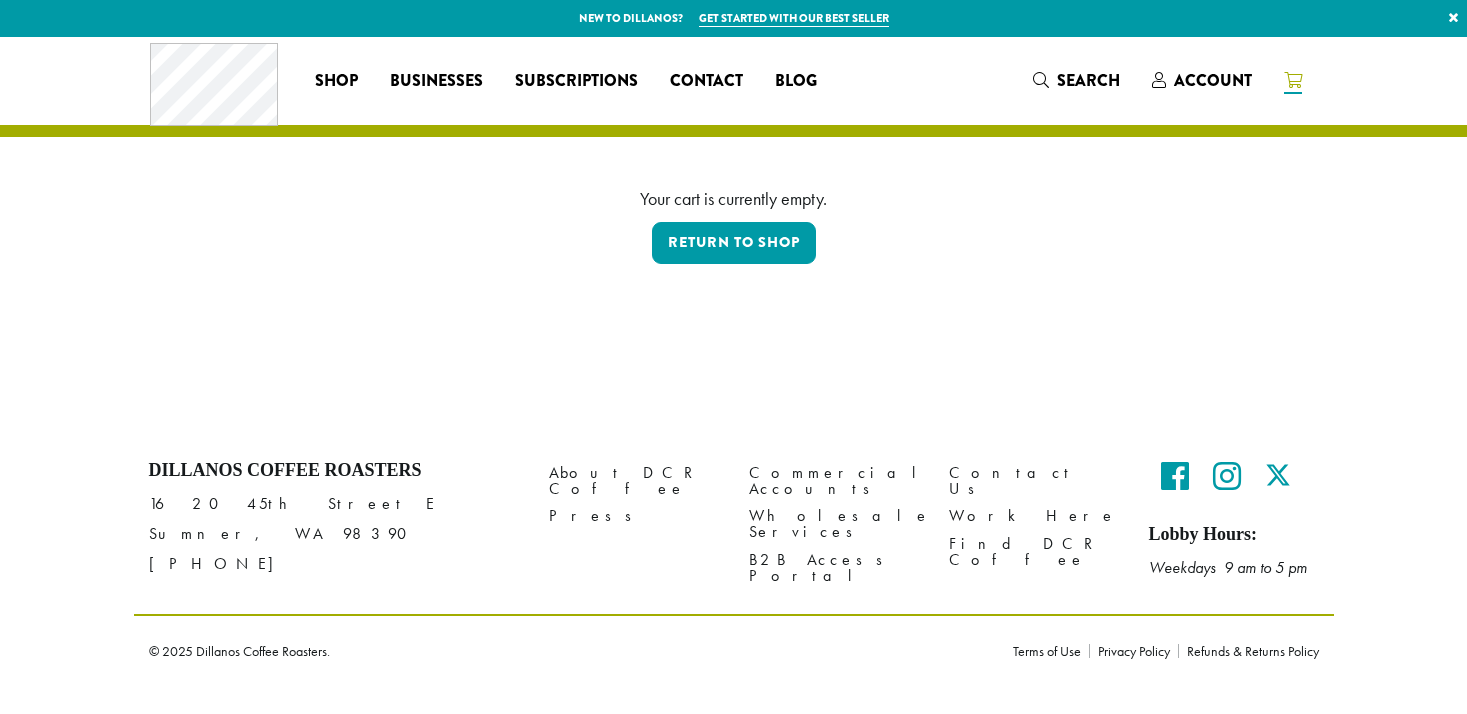 scroll, scrollTop: 0, scrollLeft: 0, axis: both 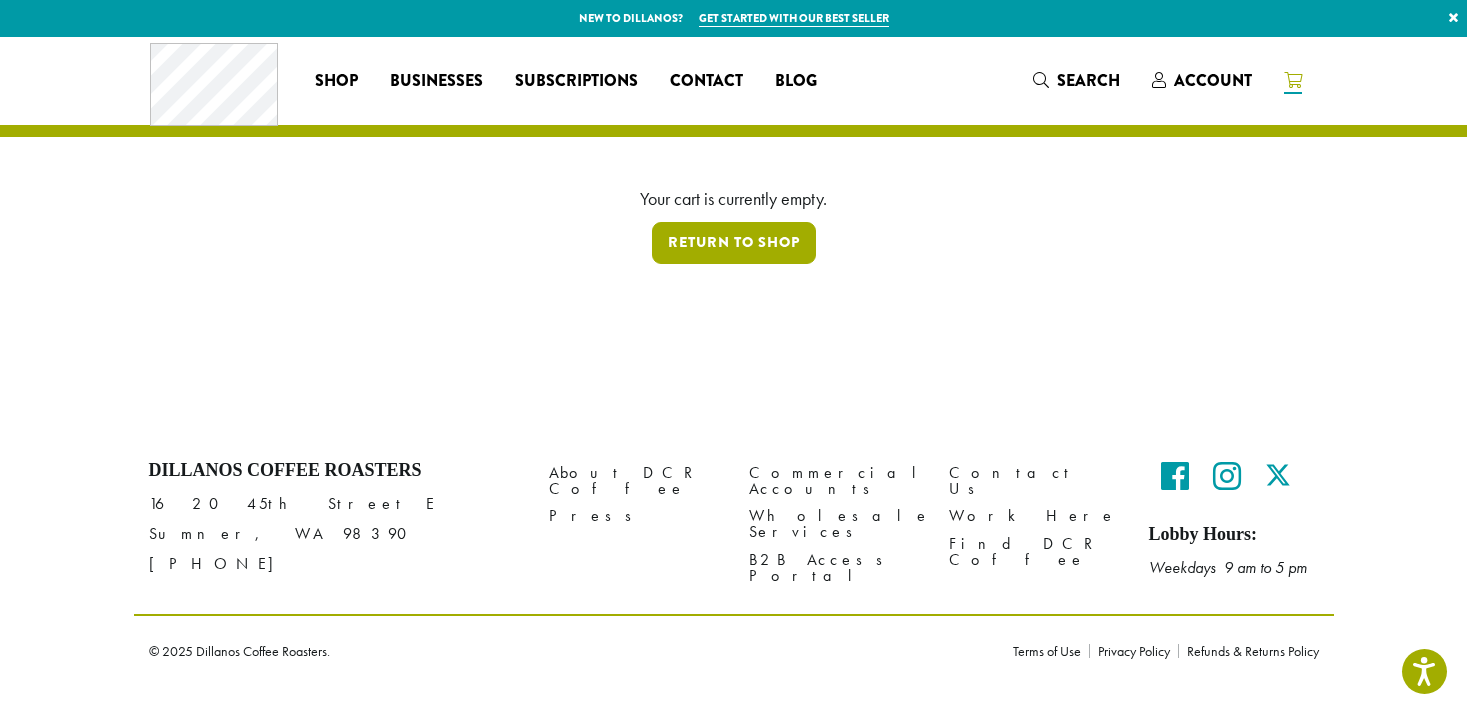 click on "Return to shop" at bounding box center (734, 243) 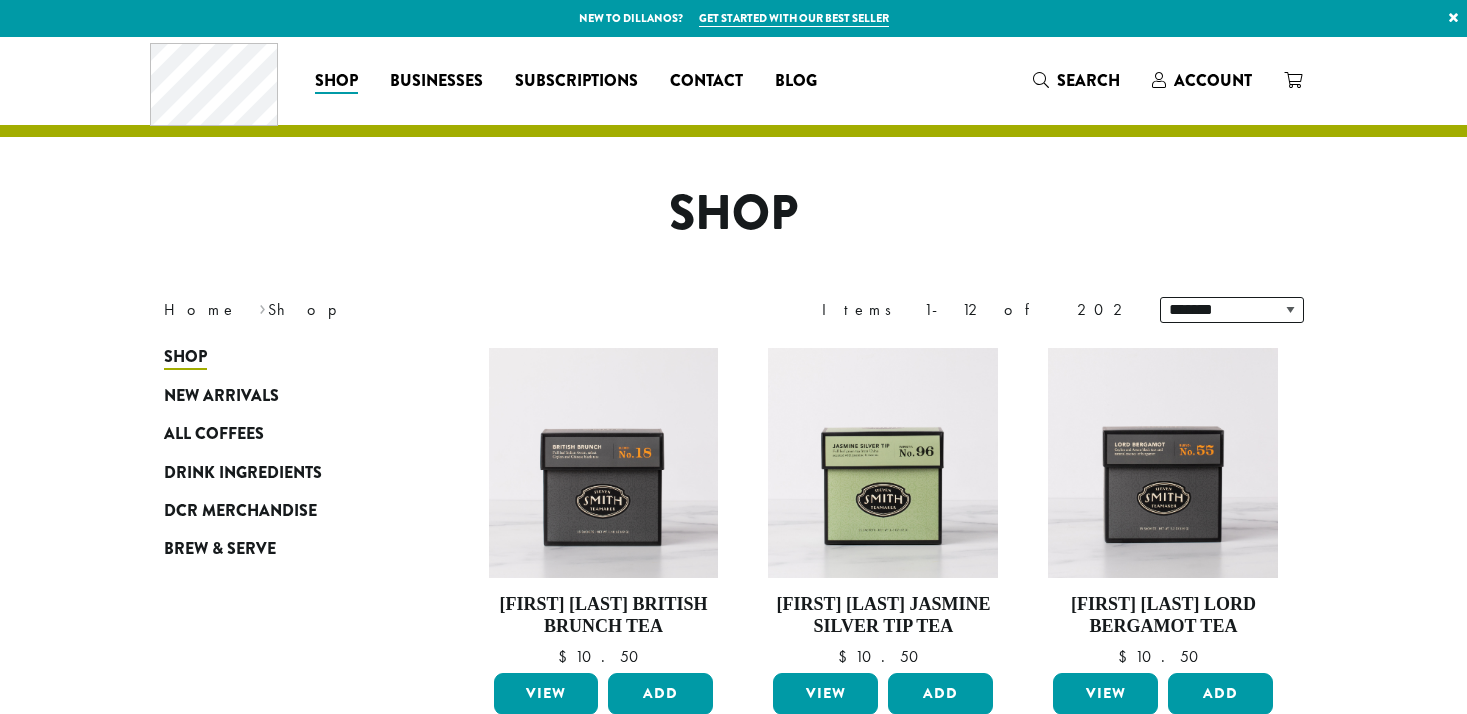 scroll, scrollTop: 0, scrollLeft: 0, axis: both 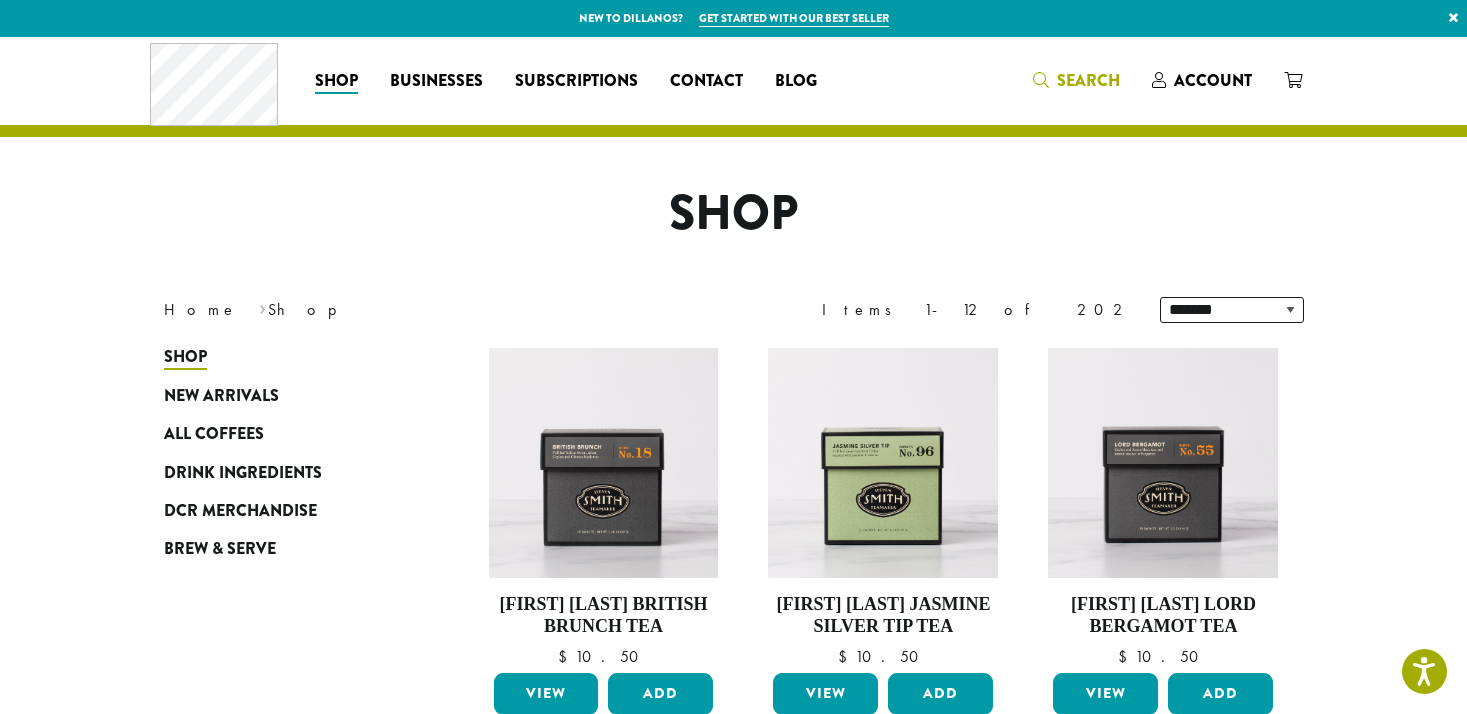 click on "Search" at bounding box center [1088, 80] 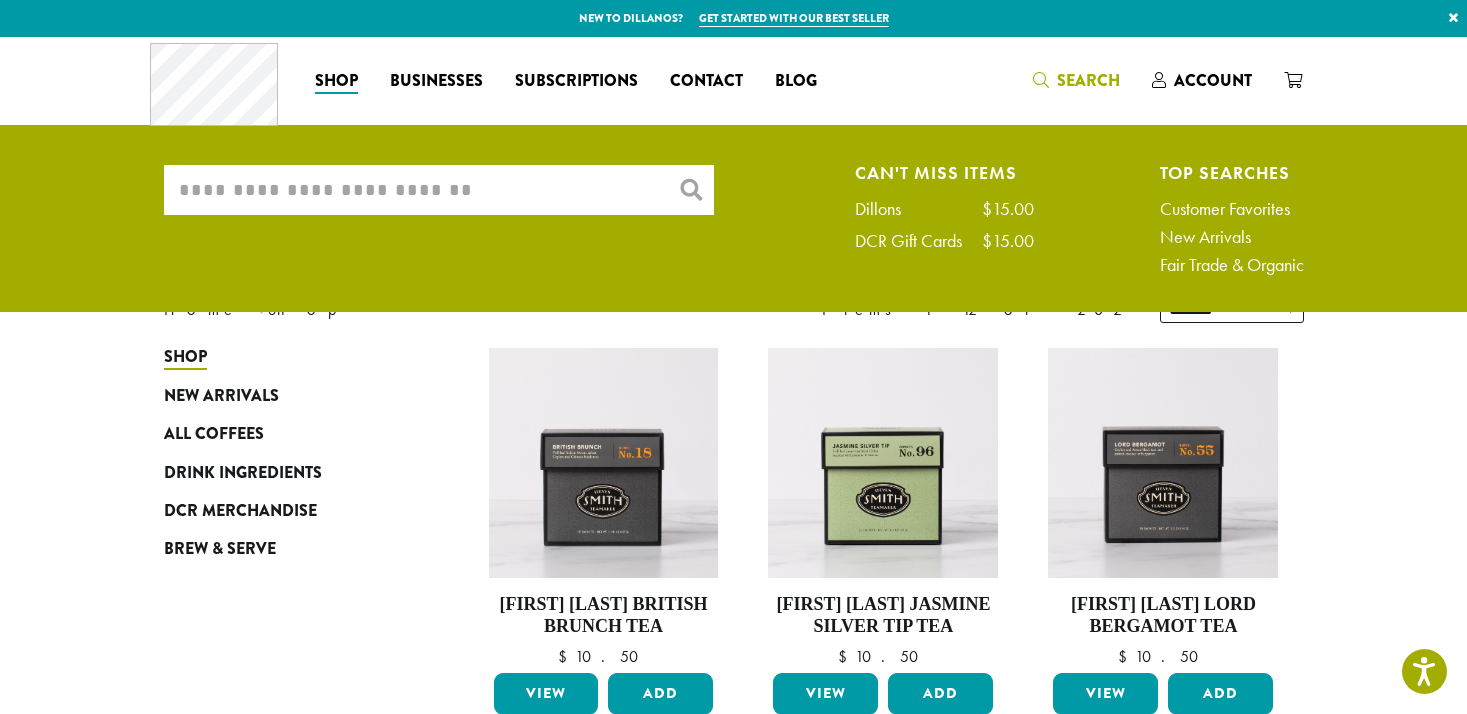 click on "What are you searching for?" at bounding box center [439, 190] 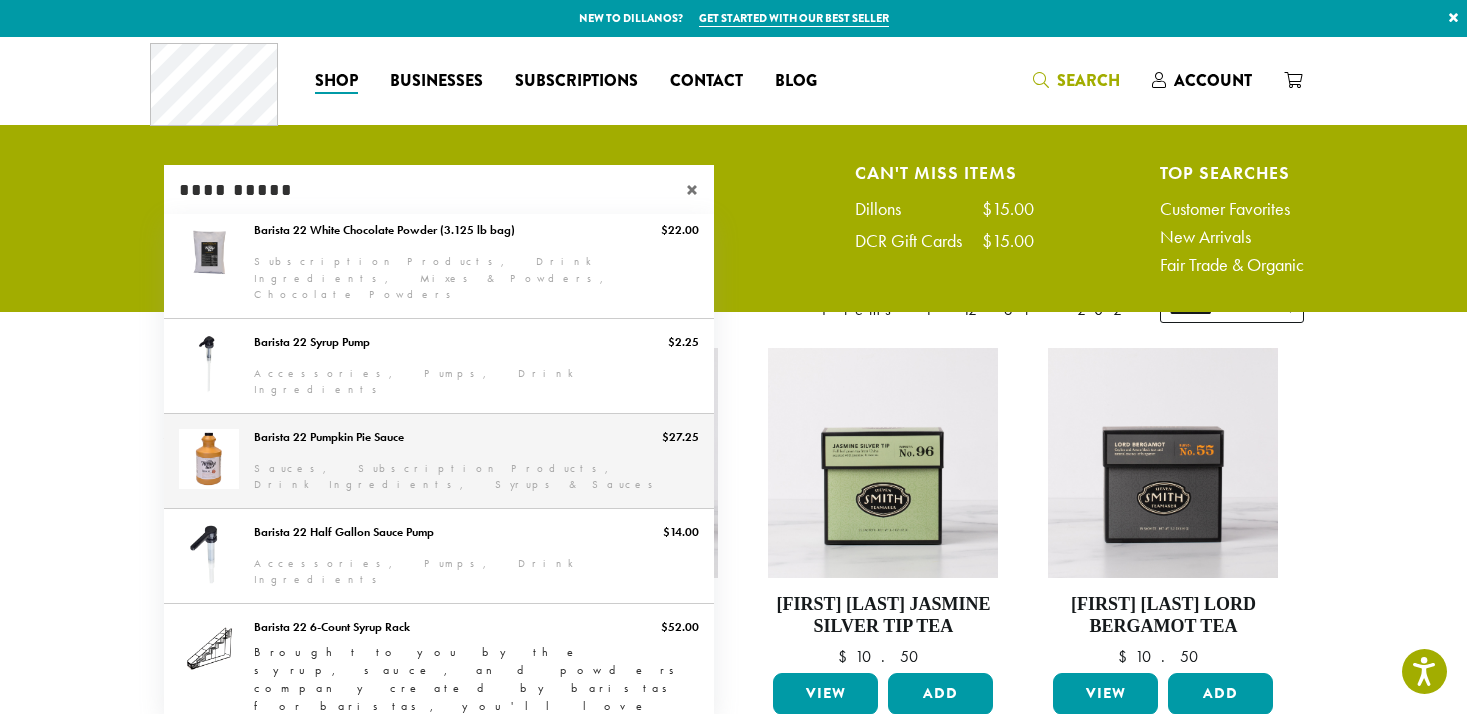 scroll, scrollTop: 572, scrollLeft: 0, axis: vertical 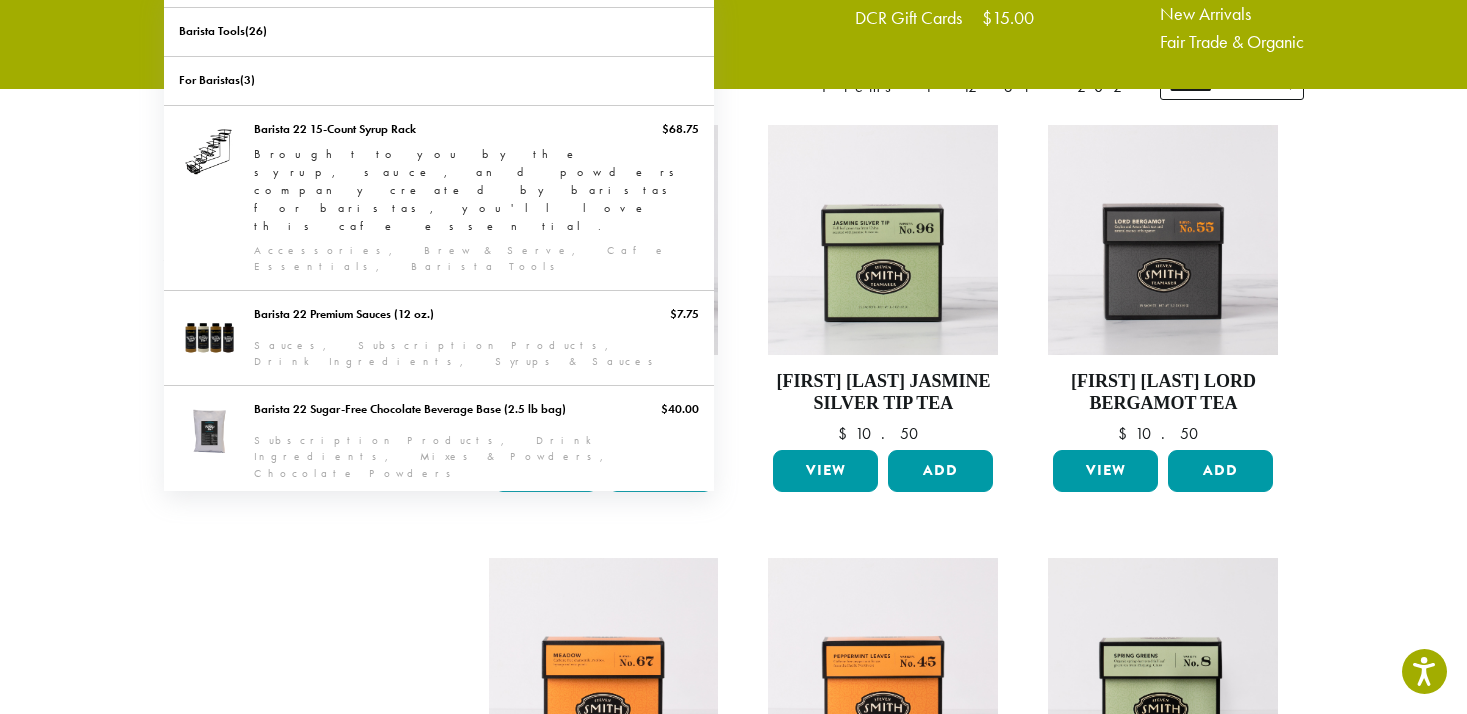 click on "**********" at bounding box center (734, 1) 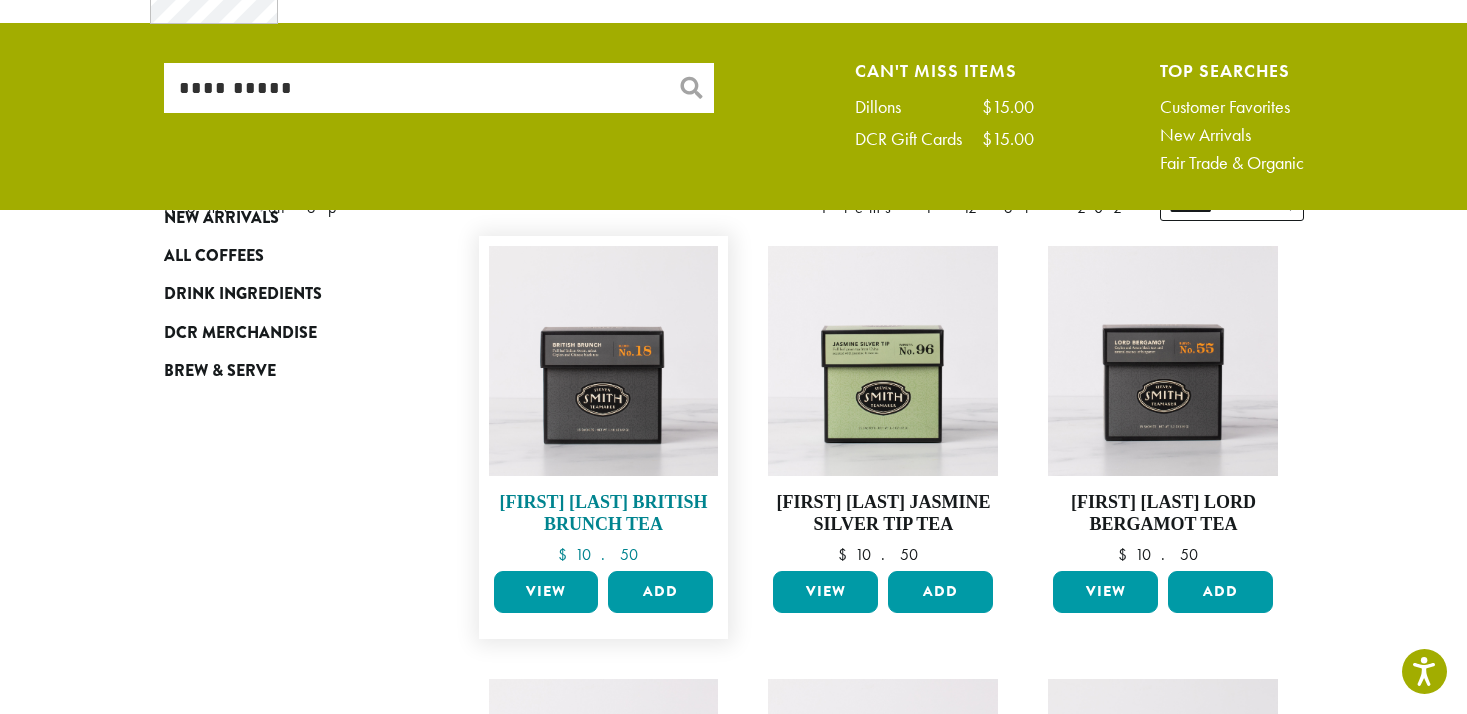scroll, scrollTop: 0, scrollLeft: 0, axis: both 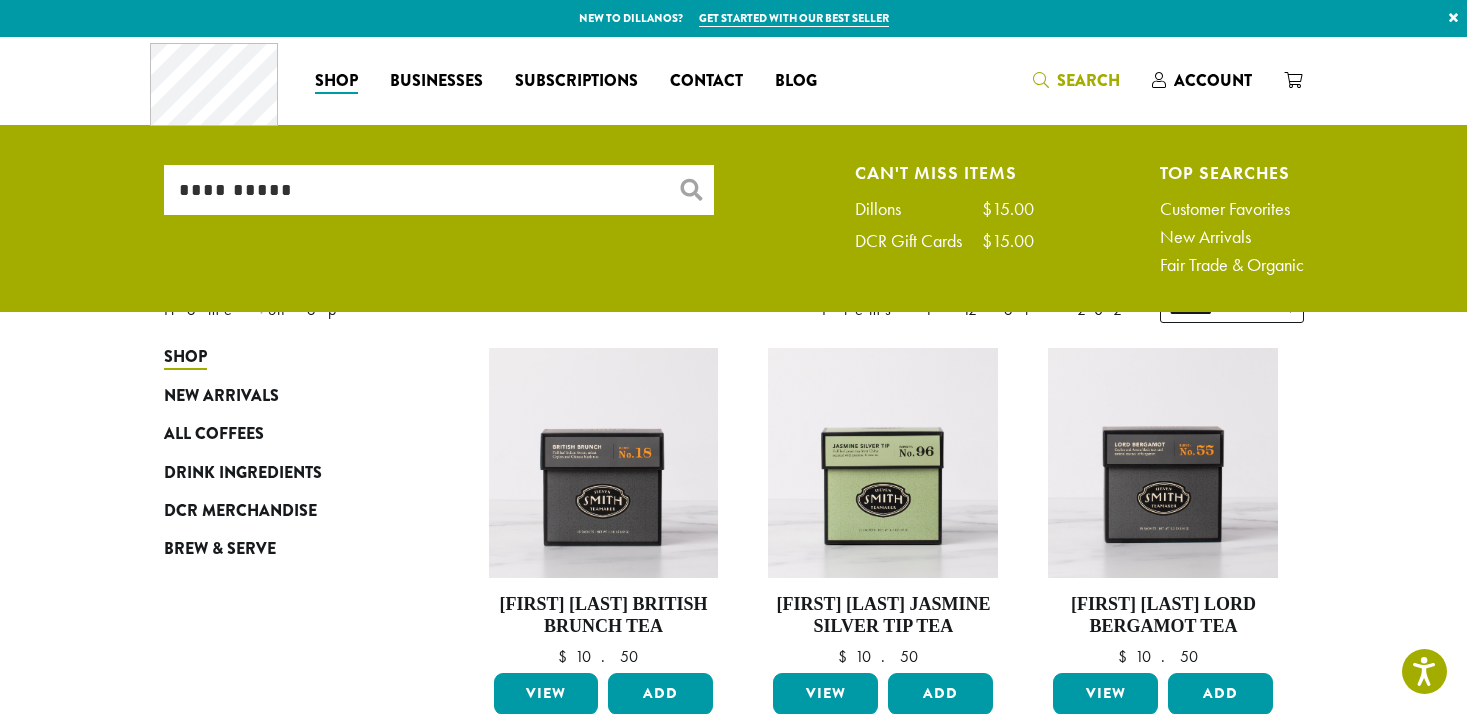 click on "**********" at bounding box center (439, 190) 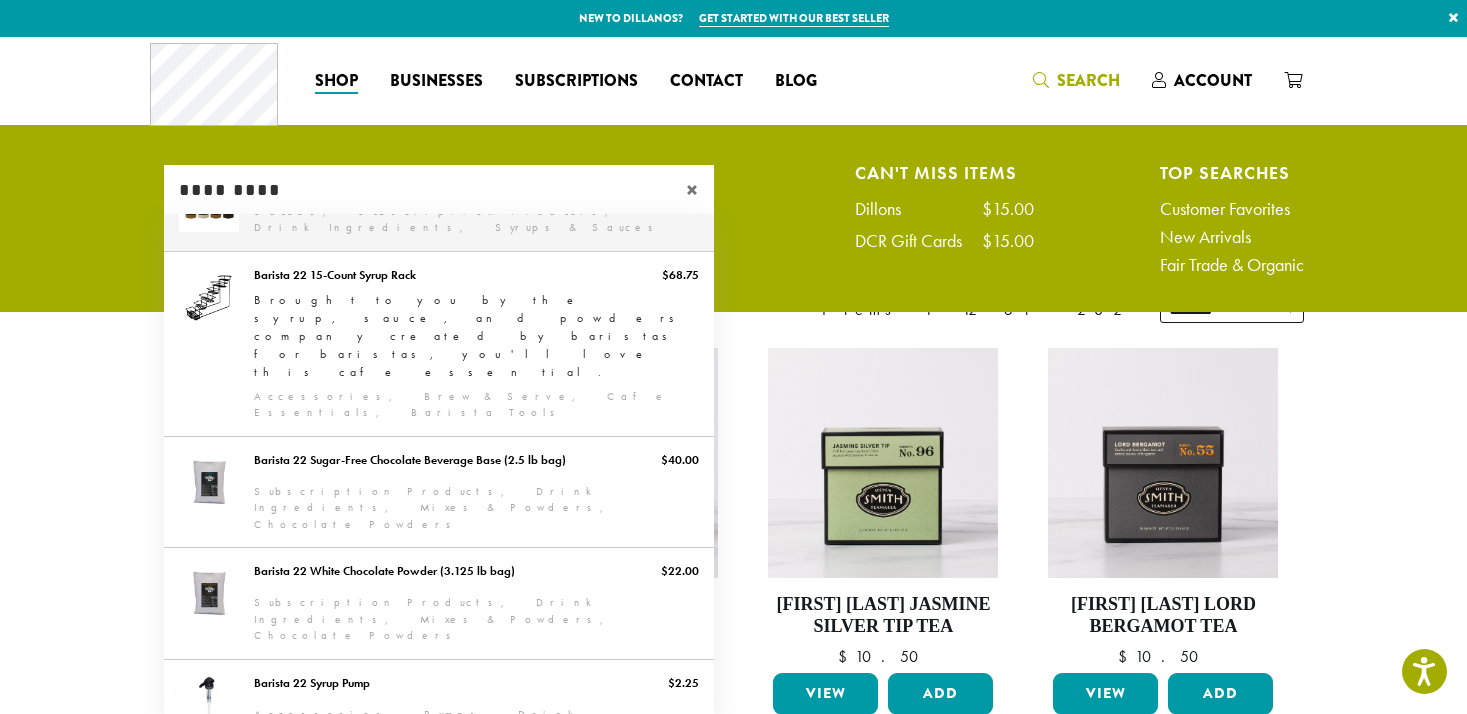 scroll, scrollTop: 0, scrollLeft: 0, axis: both 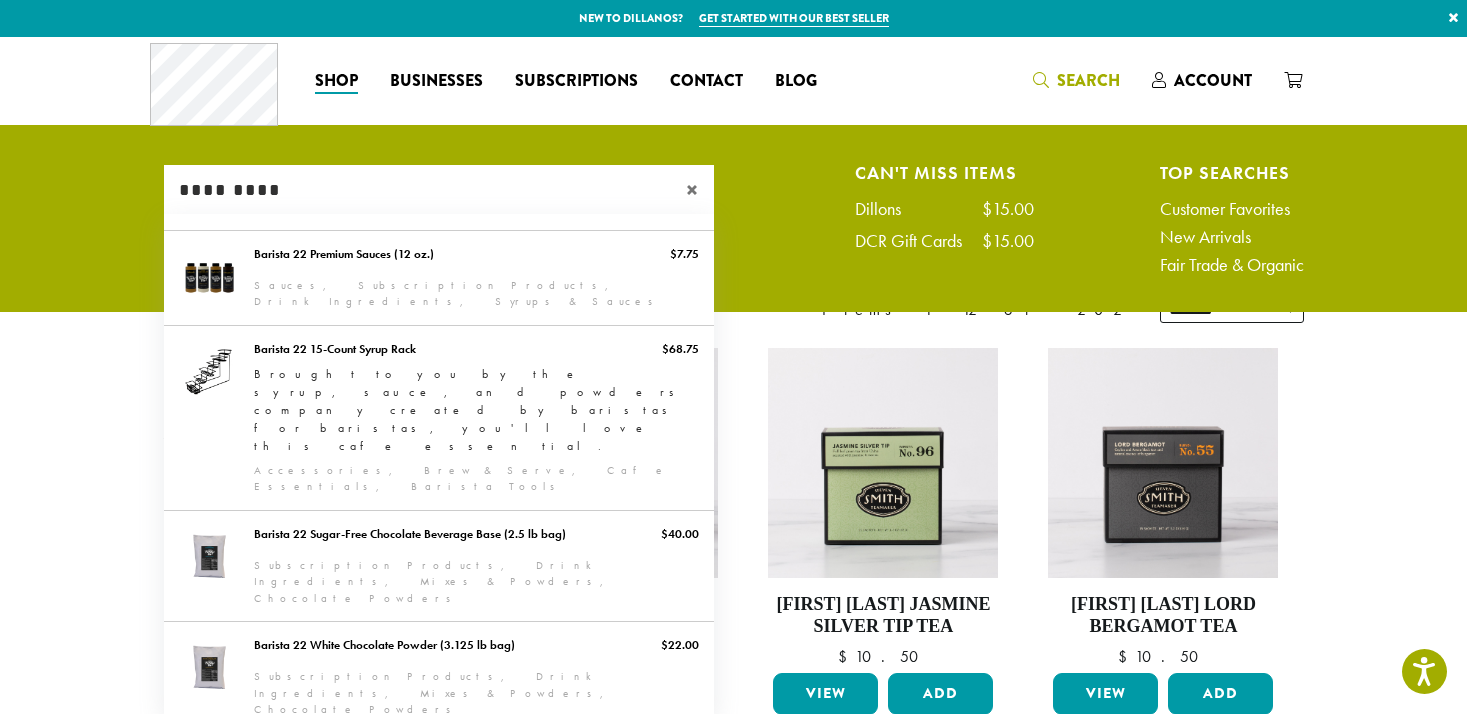 type on "*********" 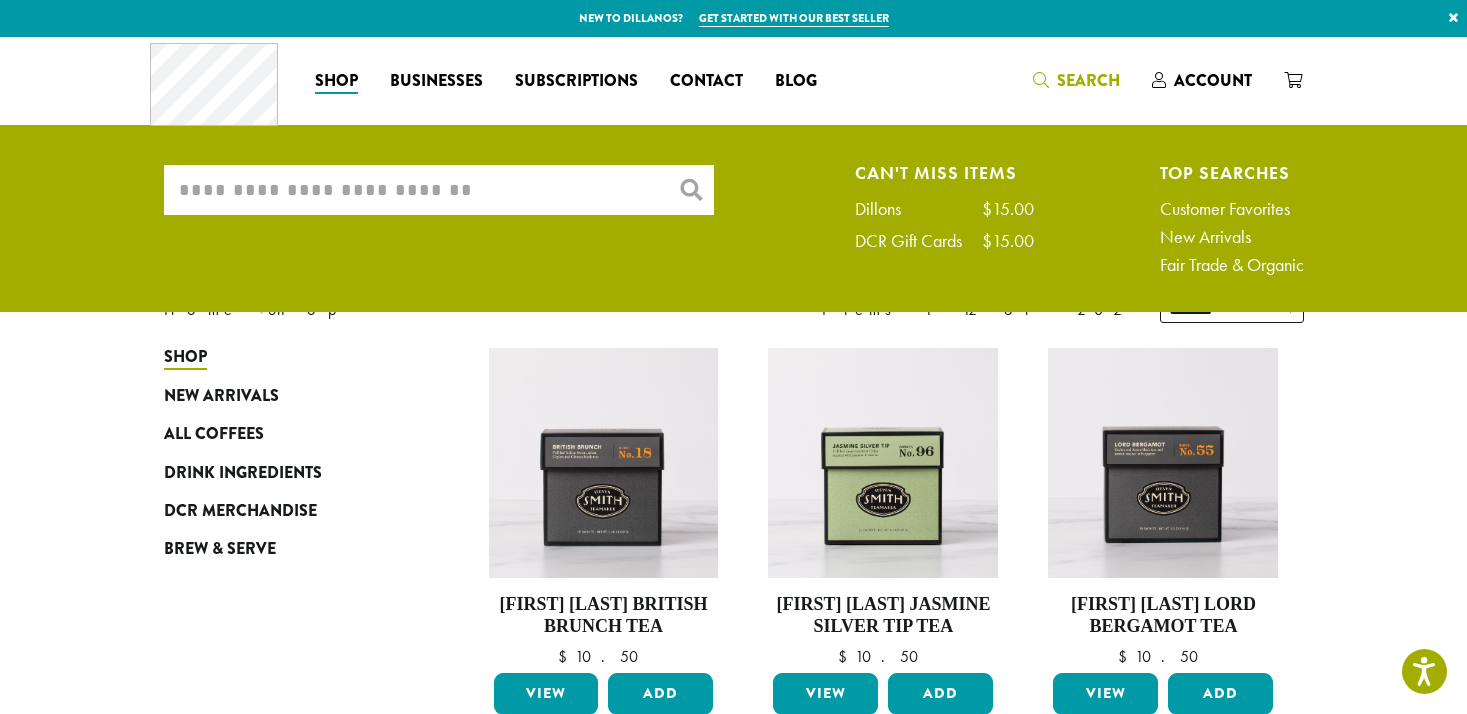 type on "*" 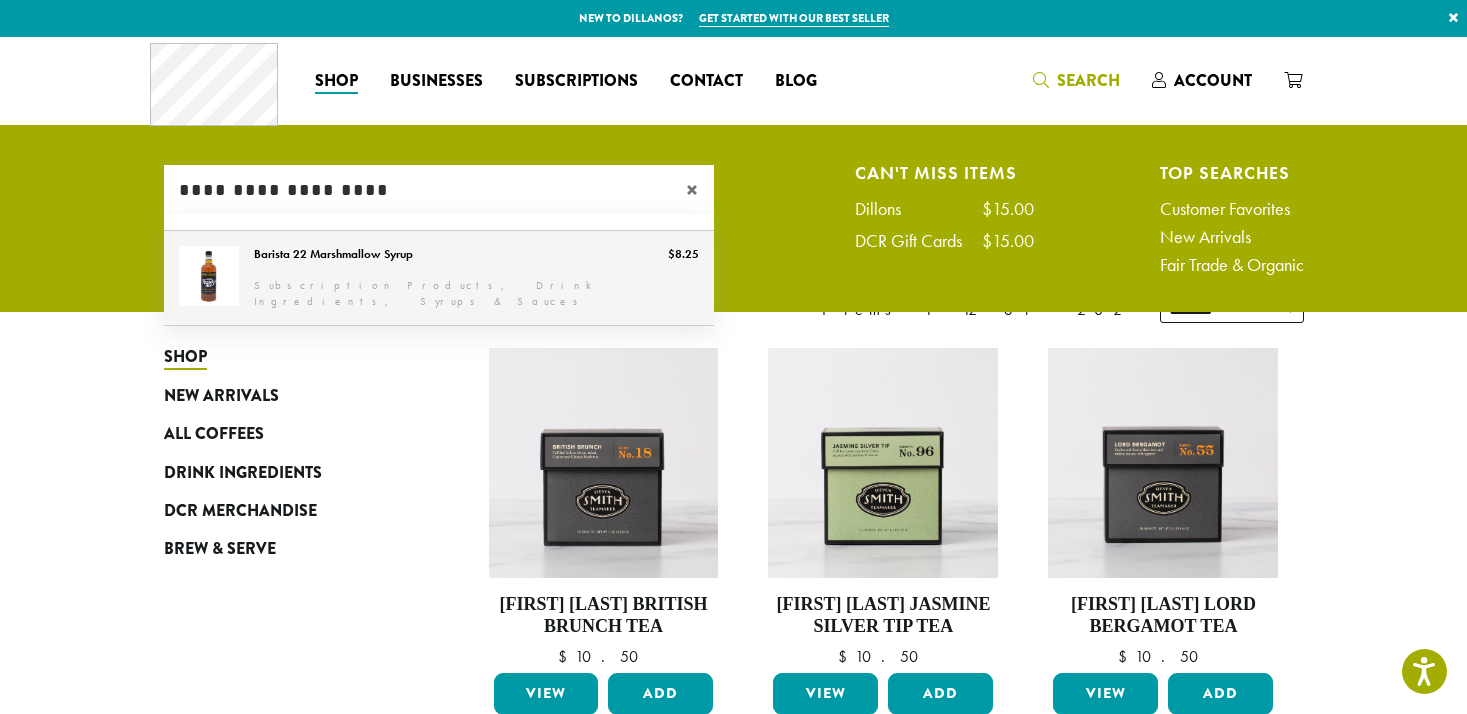 type on "**********" 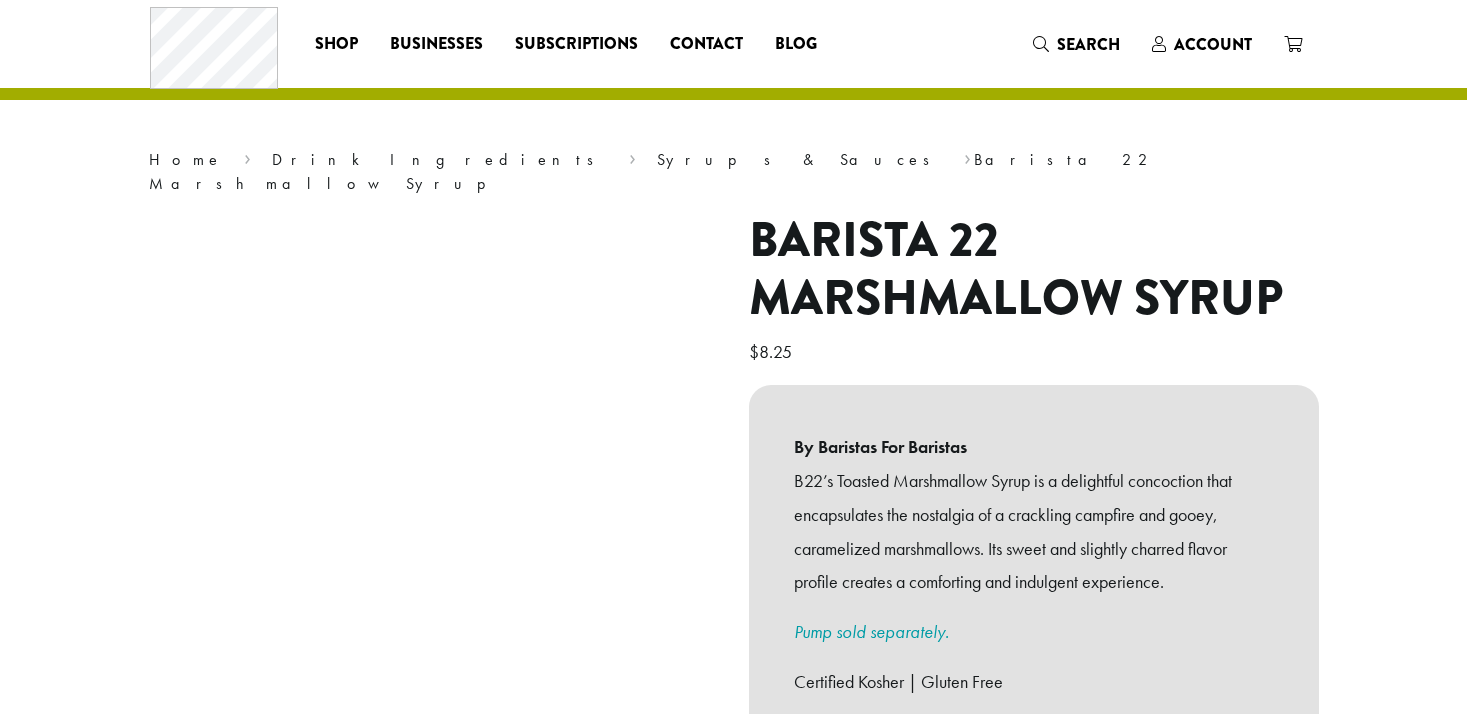scroll, scrollTop: 0, scrollLeft: 0, axis: both 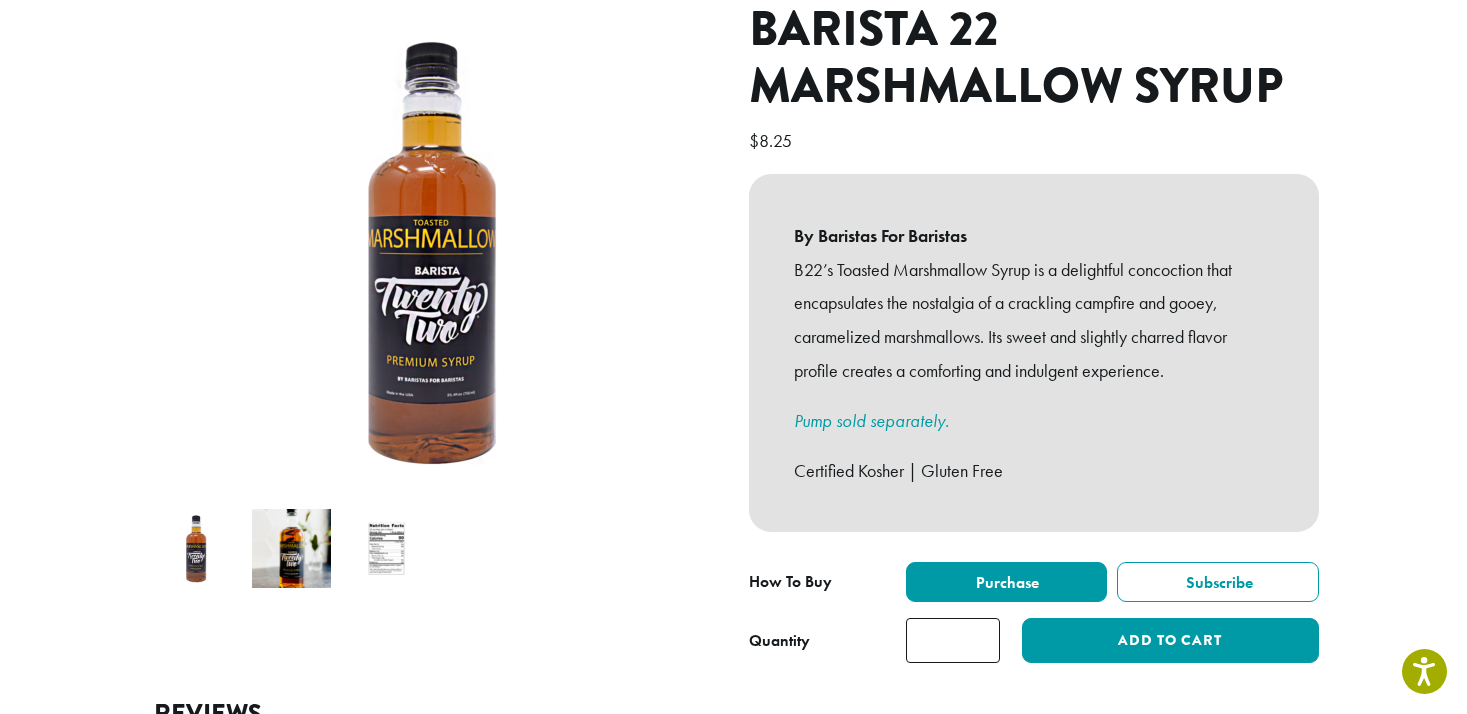 click on "*" at bounding box center [953, 640] 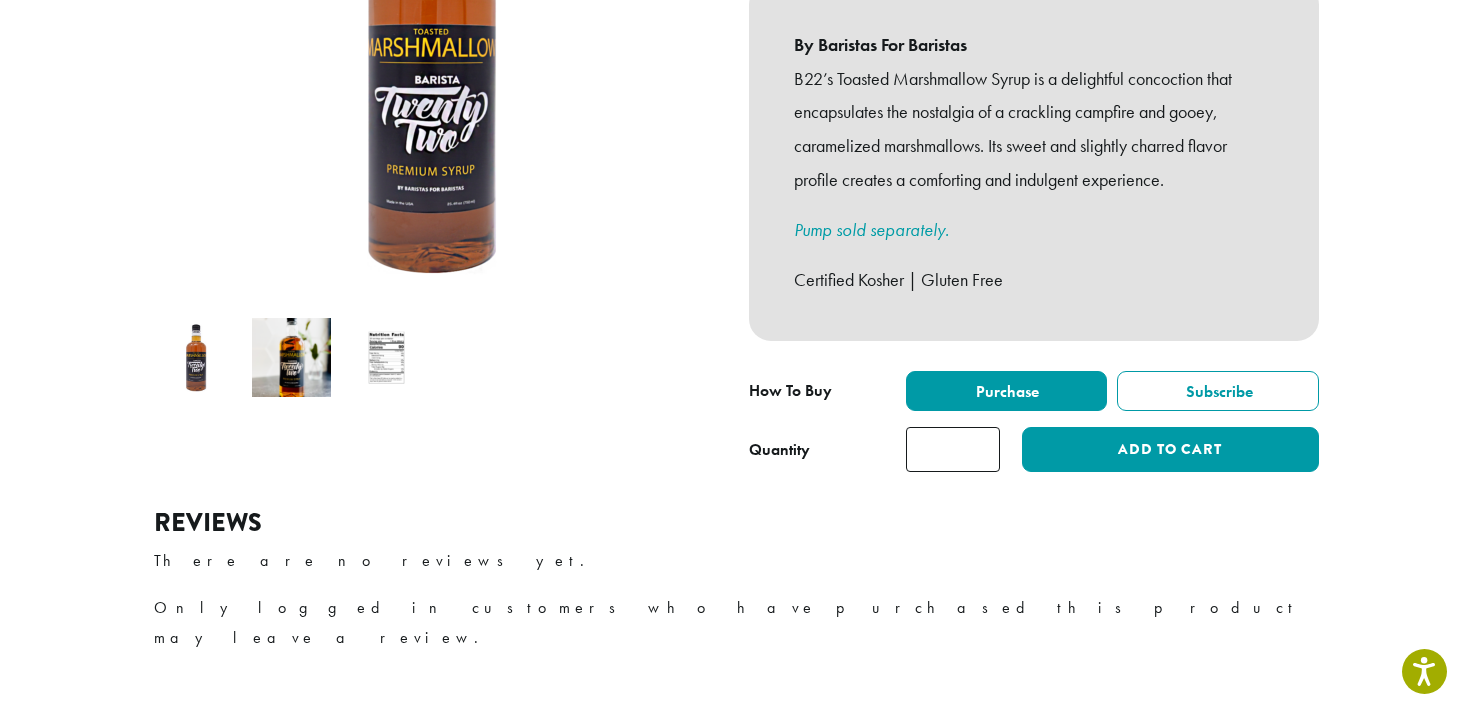 scroll, scrollTop: 442, scrollLeft: 0, axis: vertical 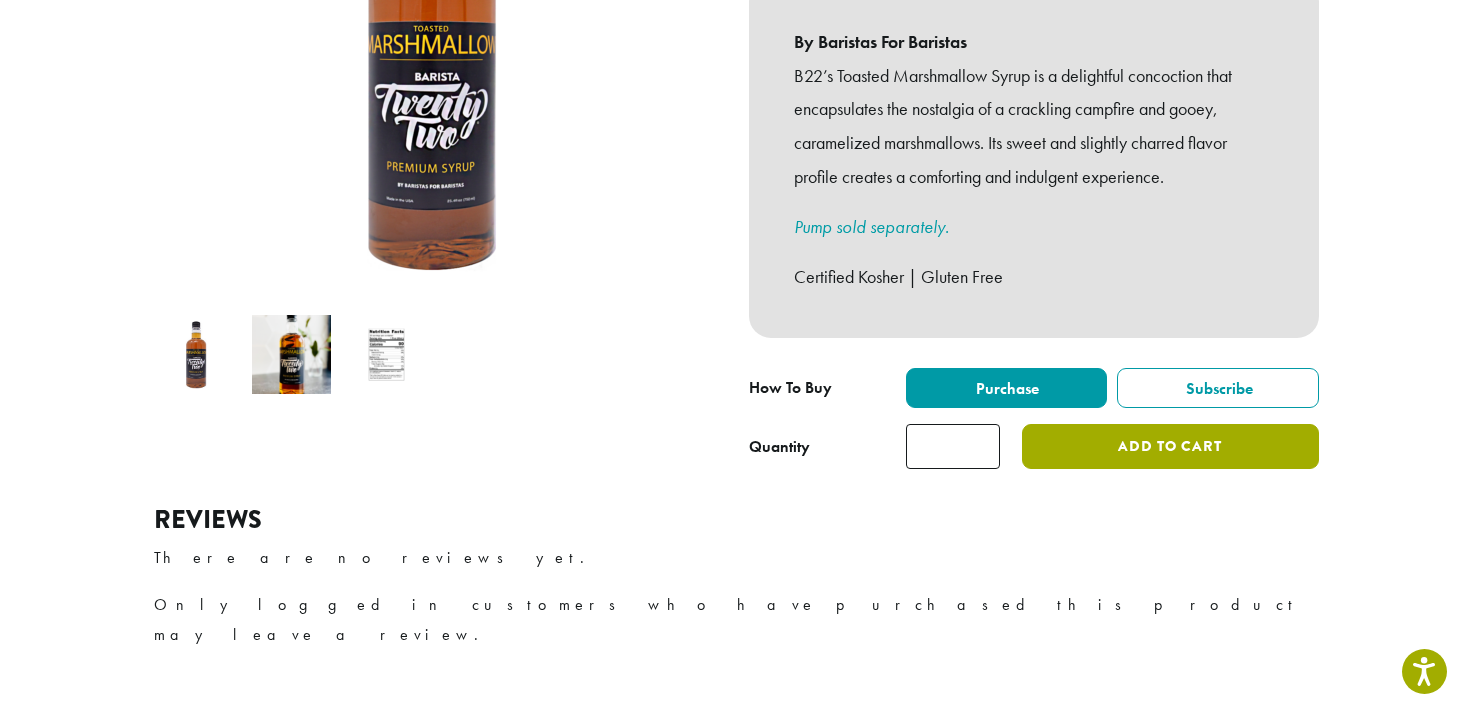 click on "Add to cart" at bounding box center [1170, 446] 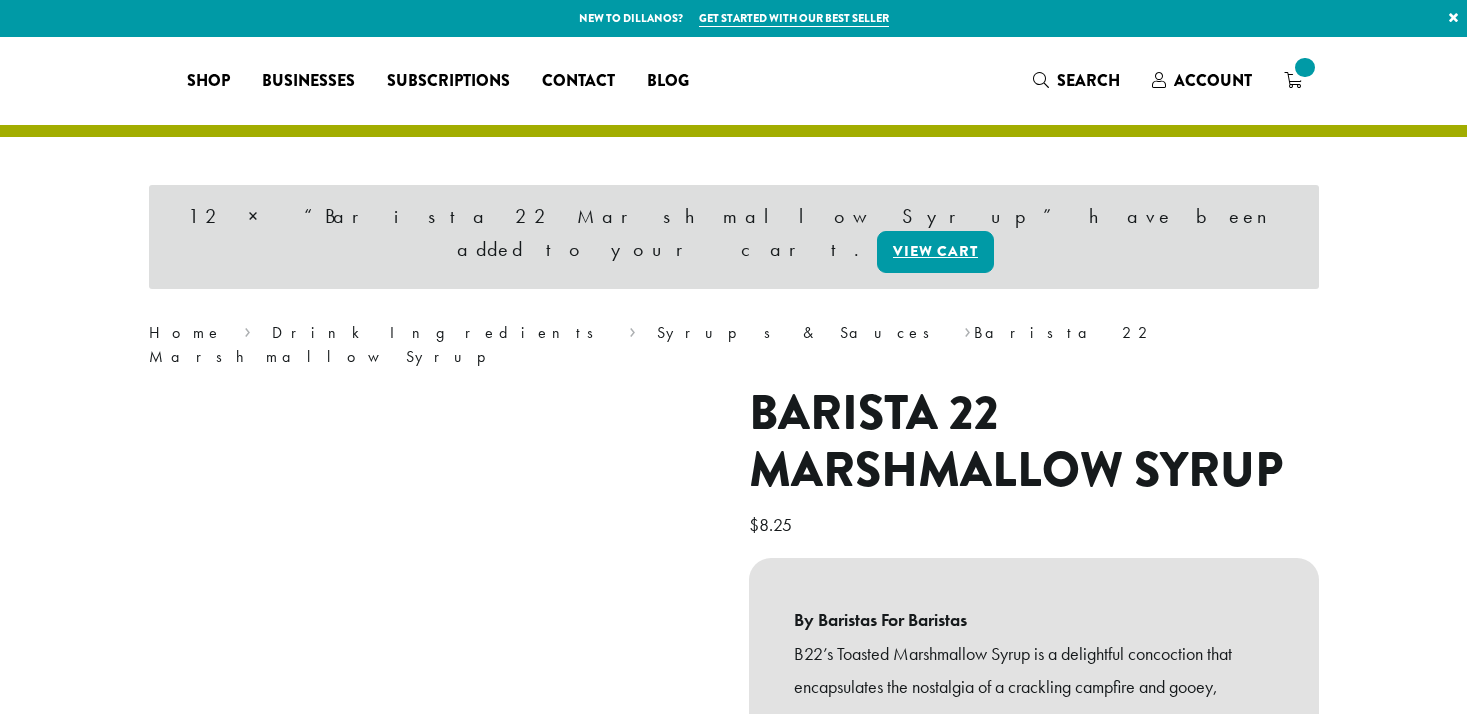 scroll, scrollTop: 0, scrollLeft: 0, axis: both 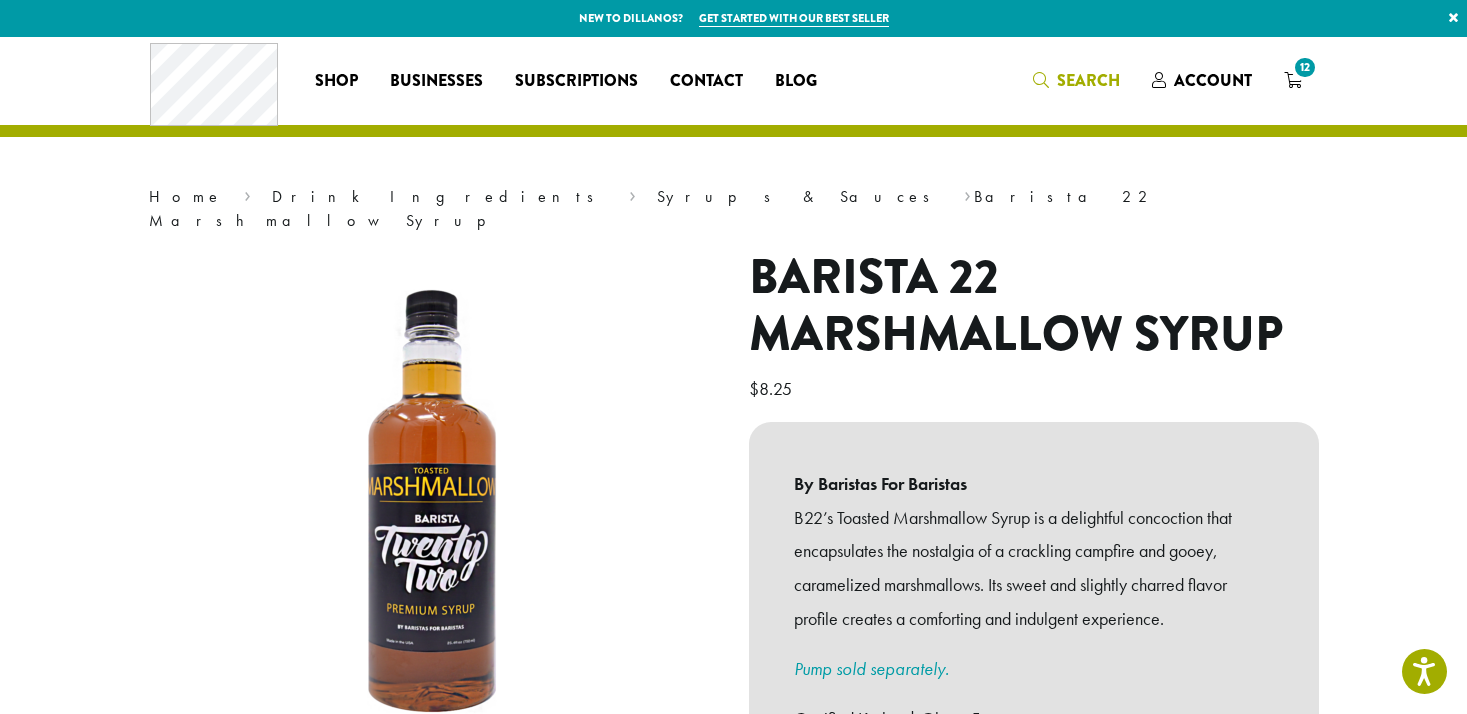 click on "Search" at bounding box center (1088, 80) 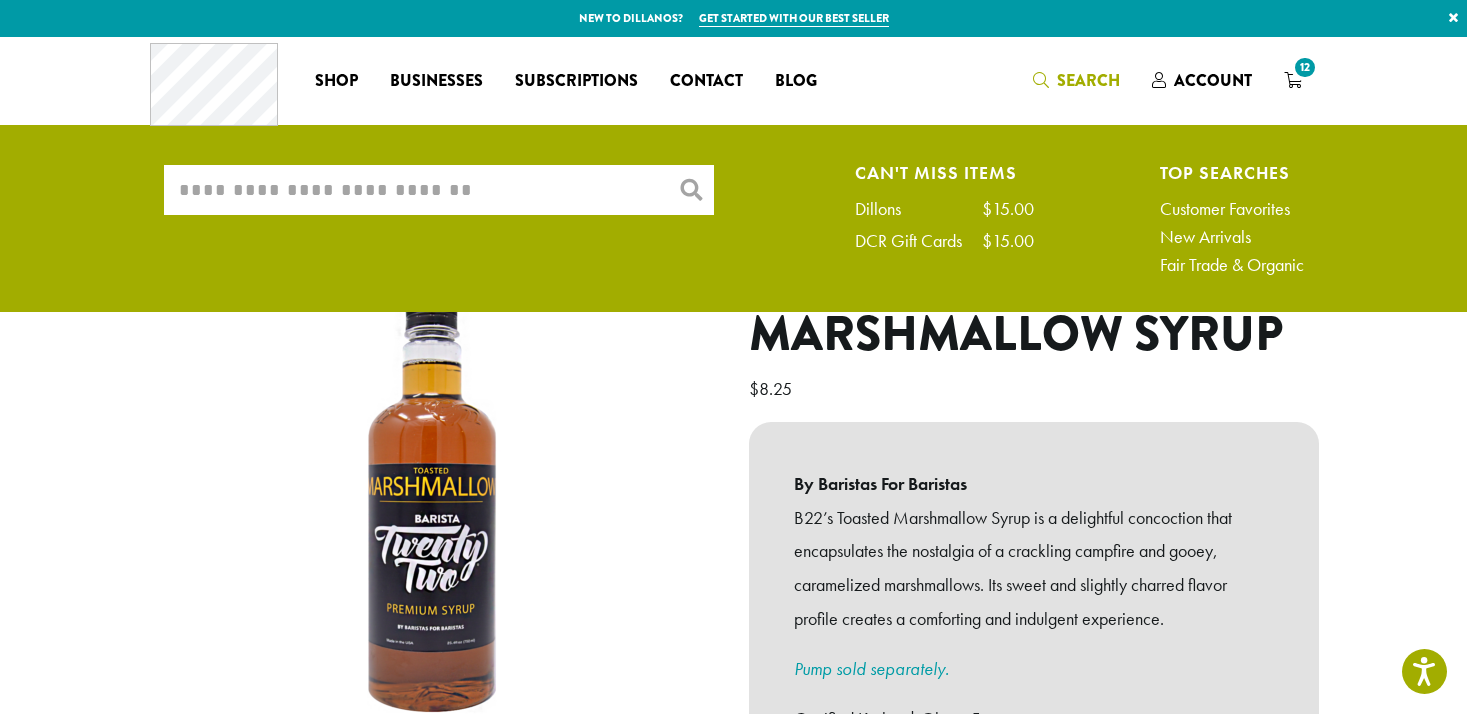 click on "What are you searching for?" at bounding box center (439, 190) 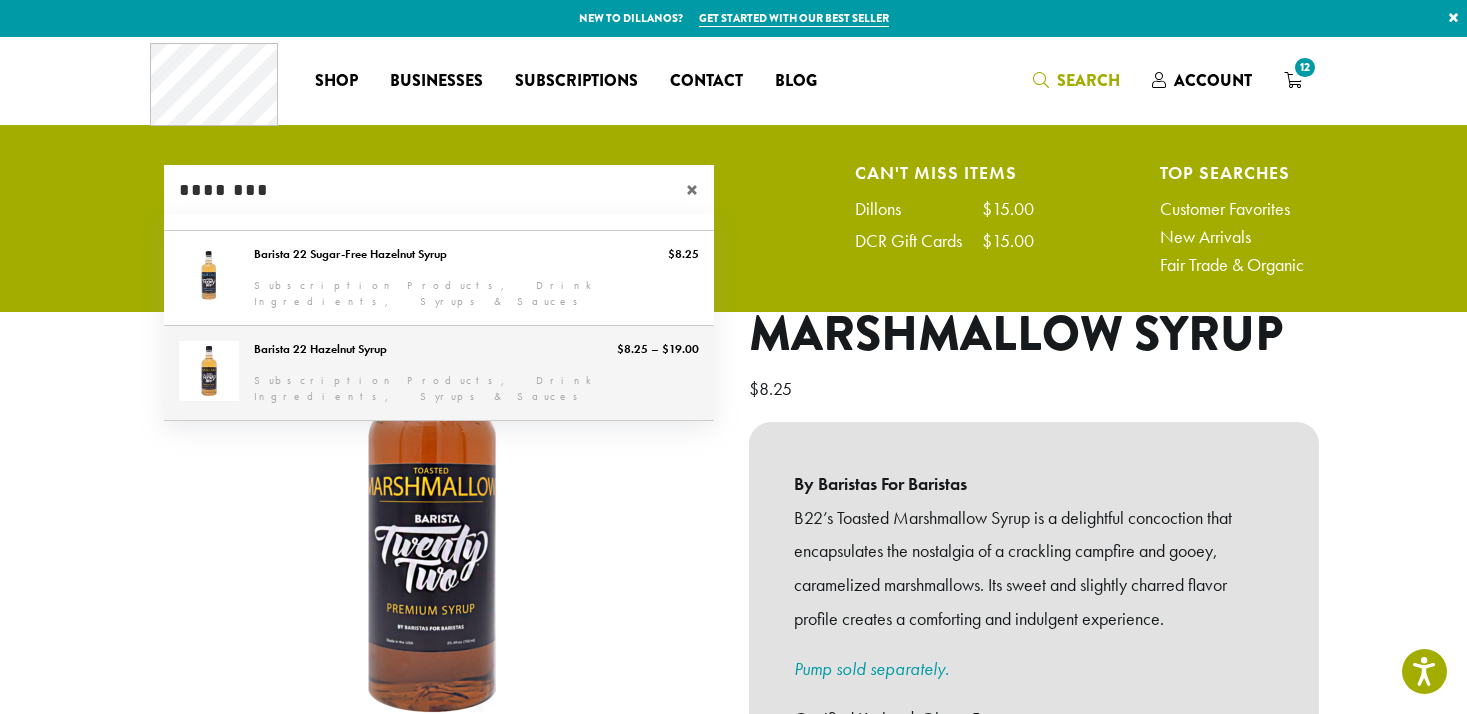 type on "********" 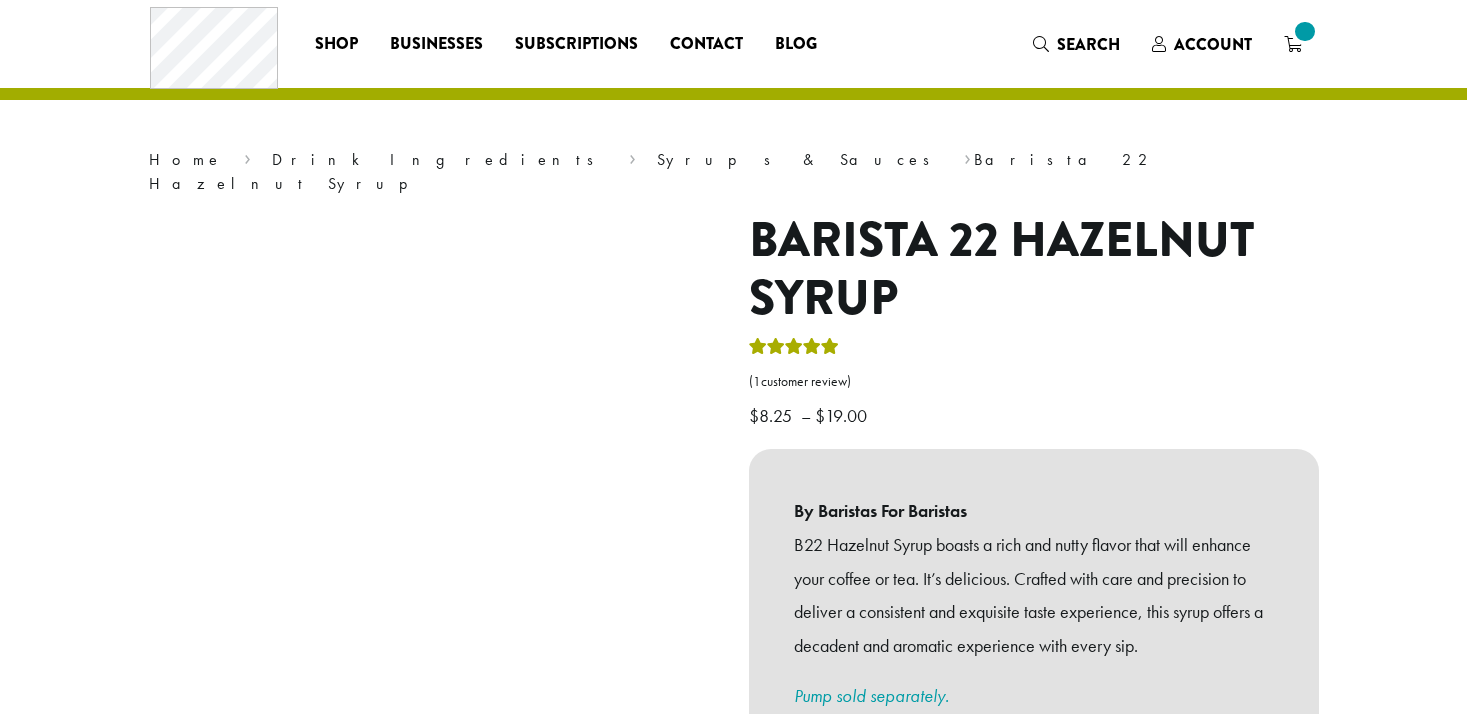 scroll, scrollTop: 0, scrollLeft: 0, axis: both 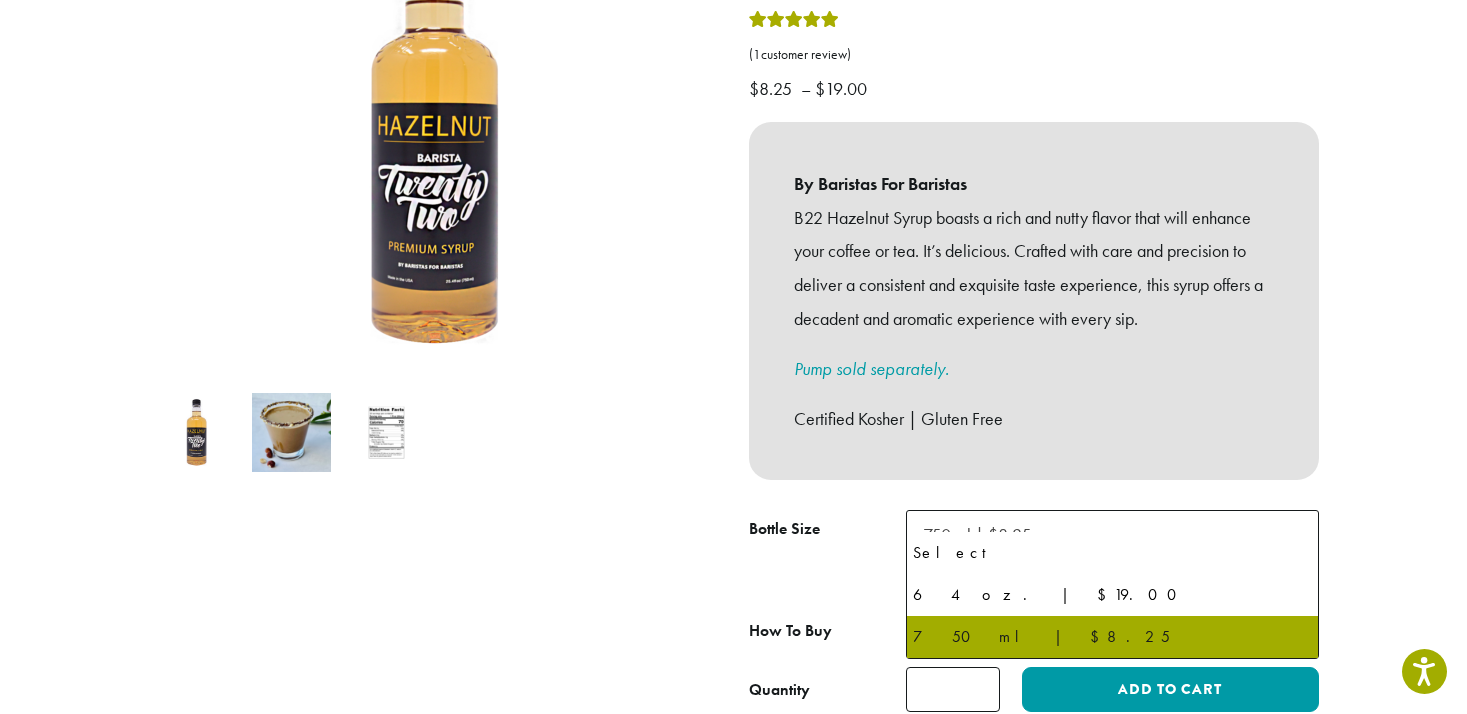 click 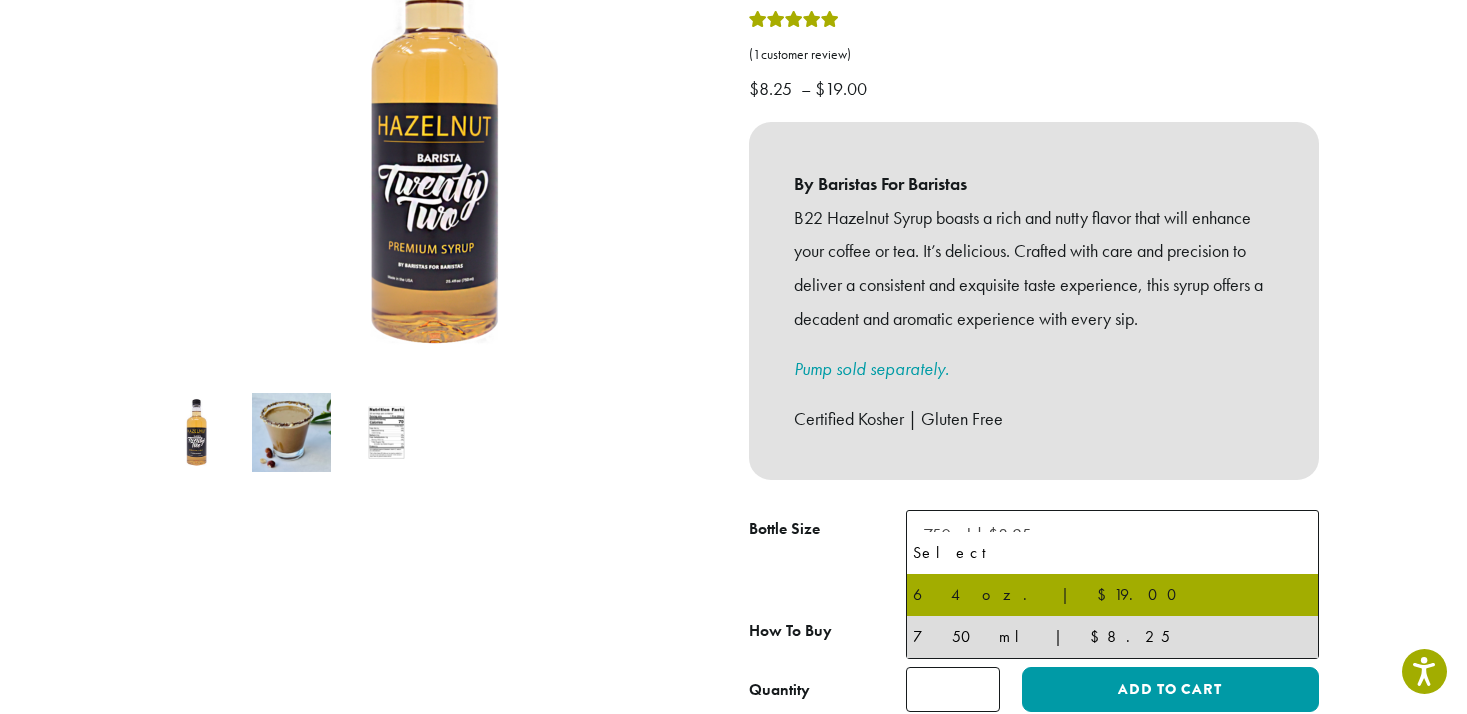 select on "*****" 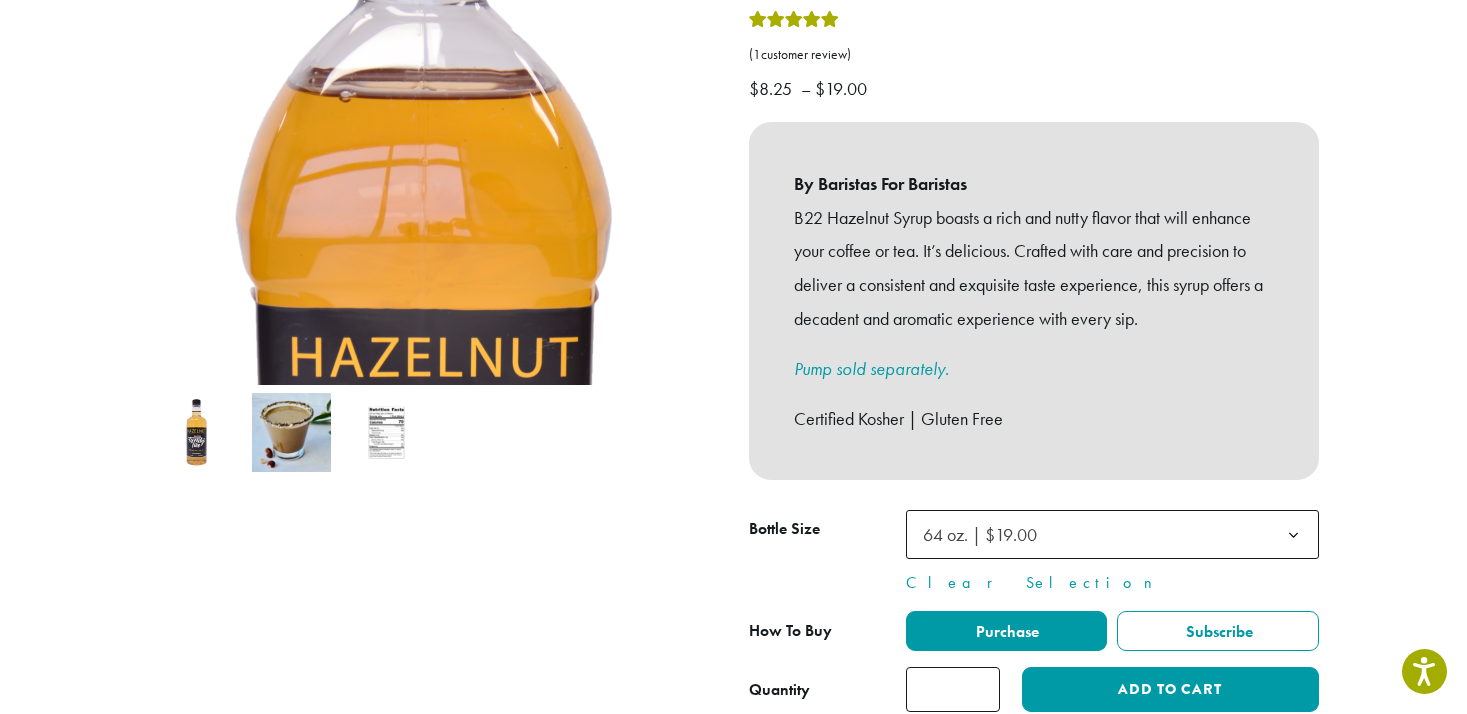 click on "*" 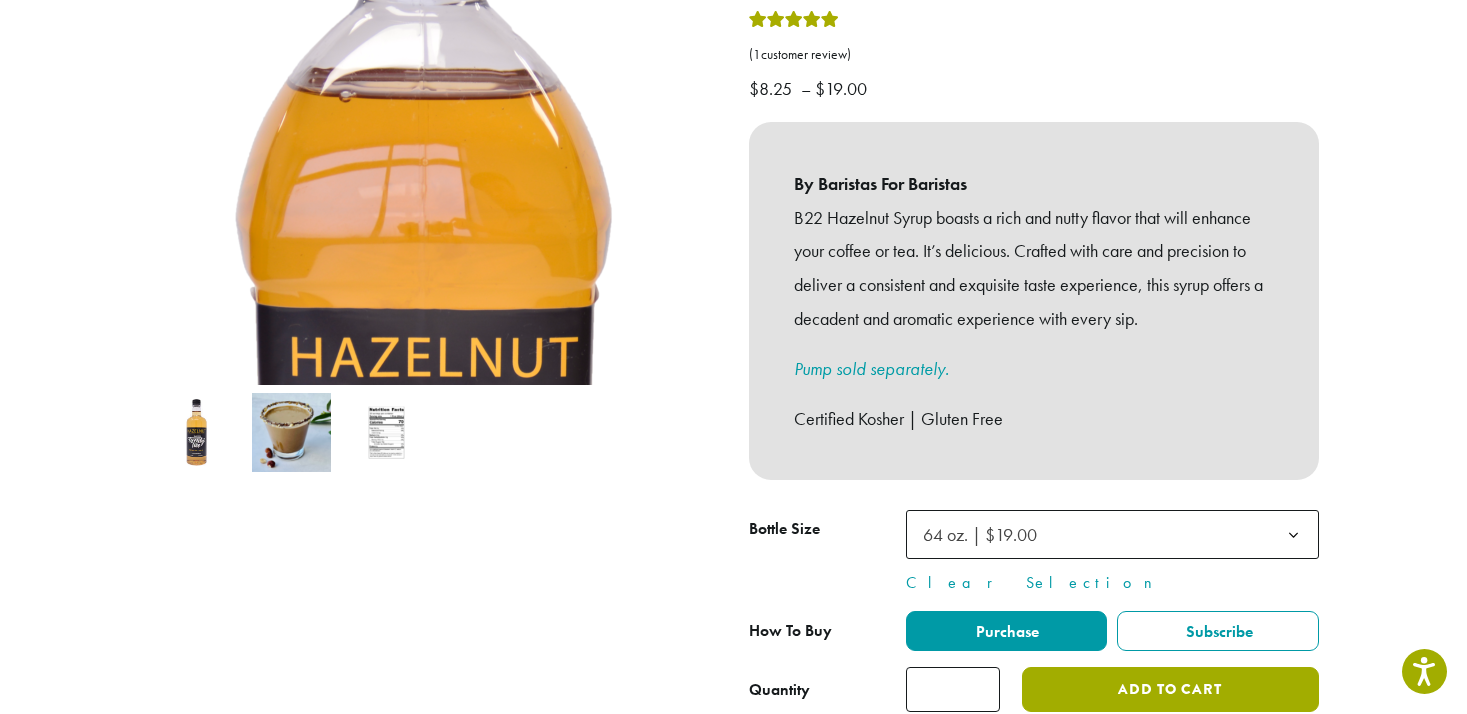 click on "Add to cart" 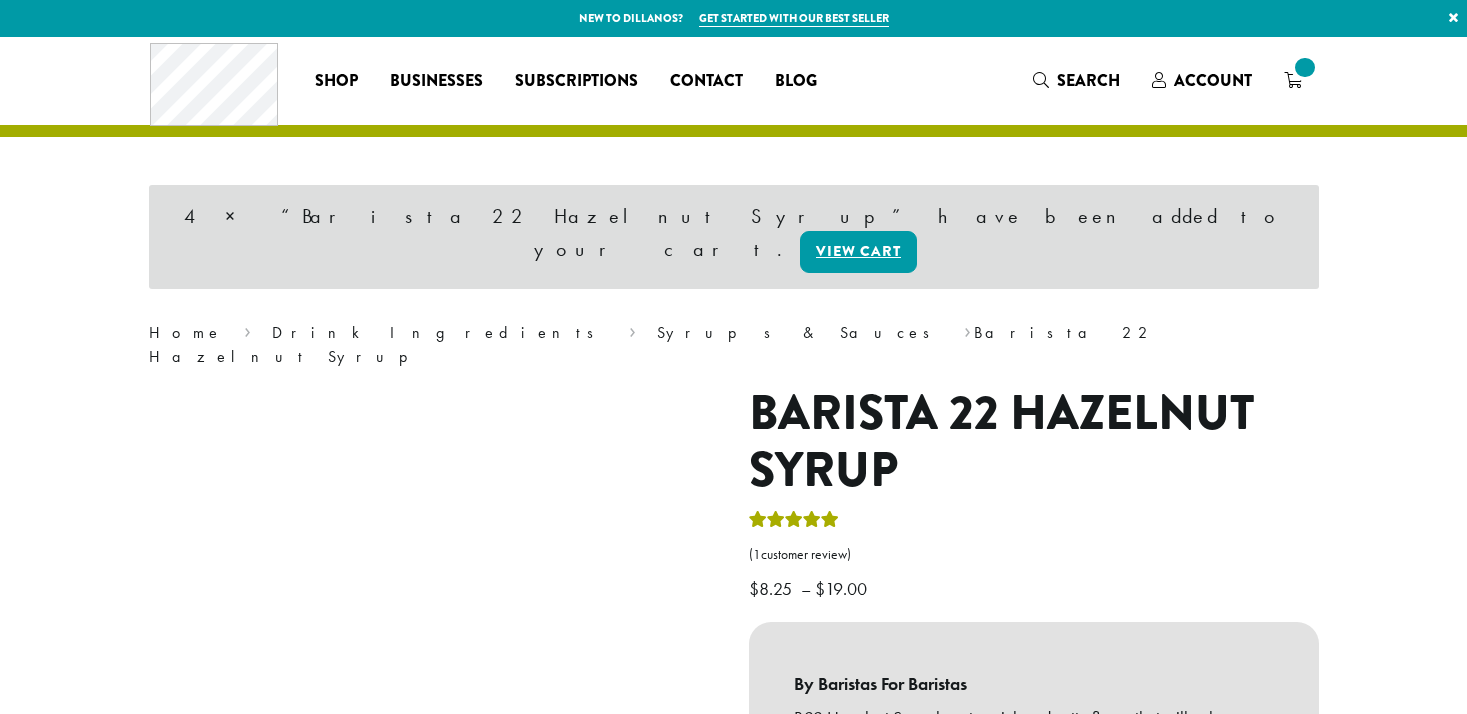 scroll, scrollTop: 0, scrollLeft: 0, axis: both 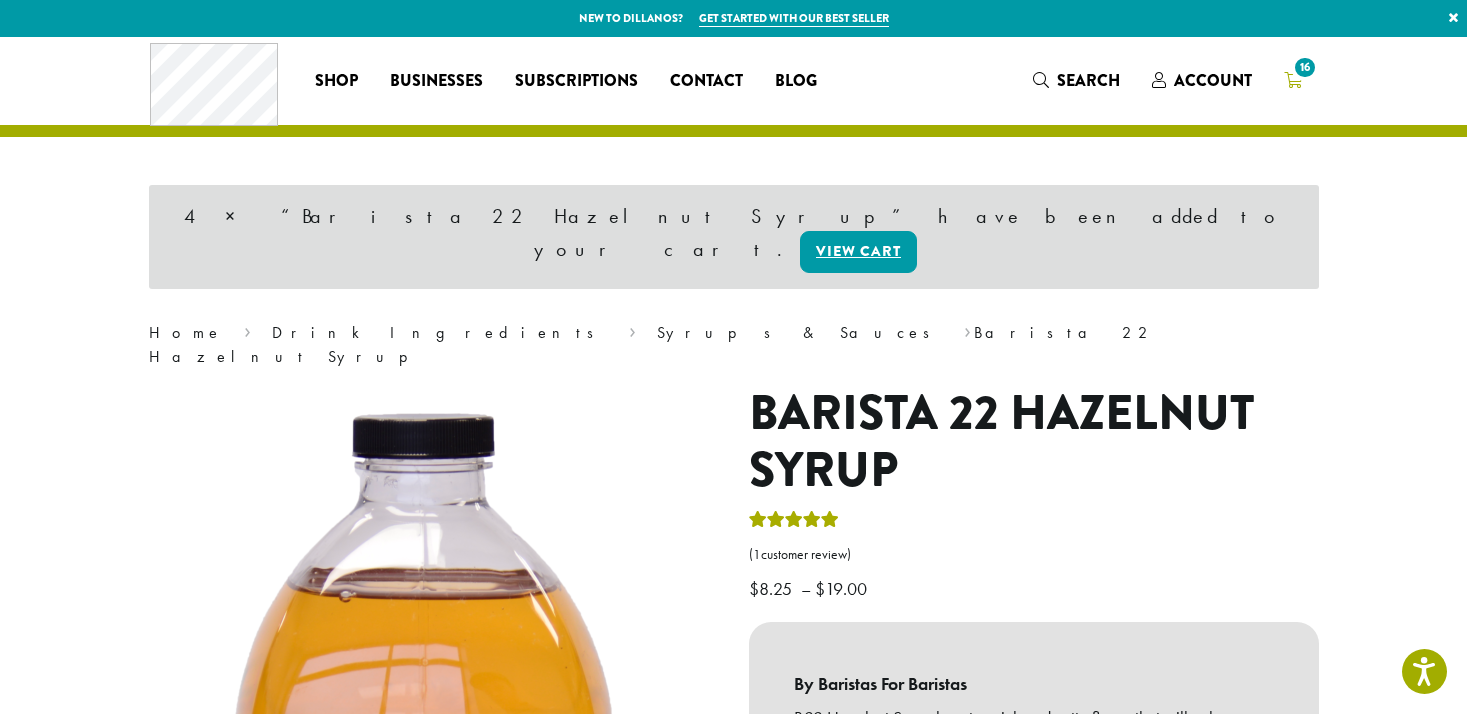 click on "16" at bounding box center [1304, 67] 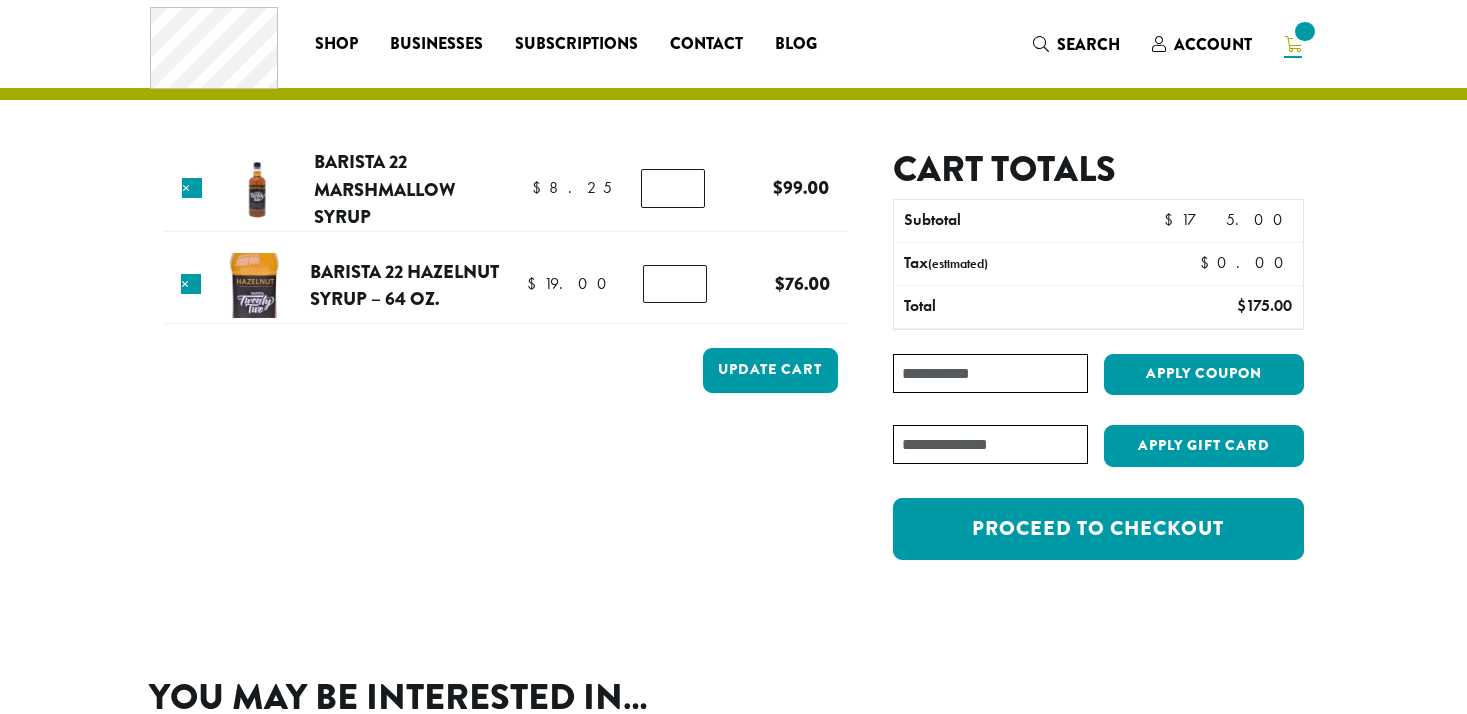 scroll, scrollTop: 0, scrollLeft: 0, axis: both 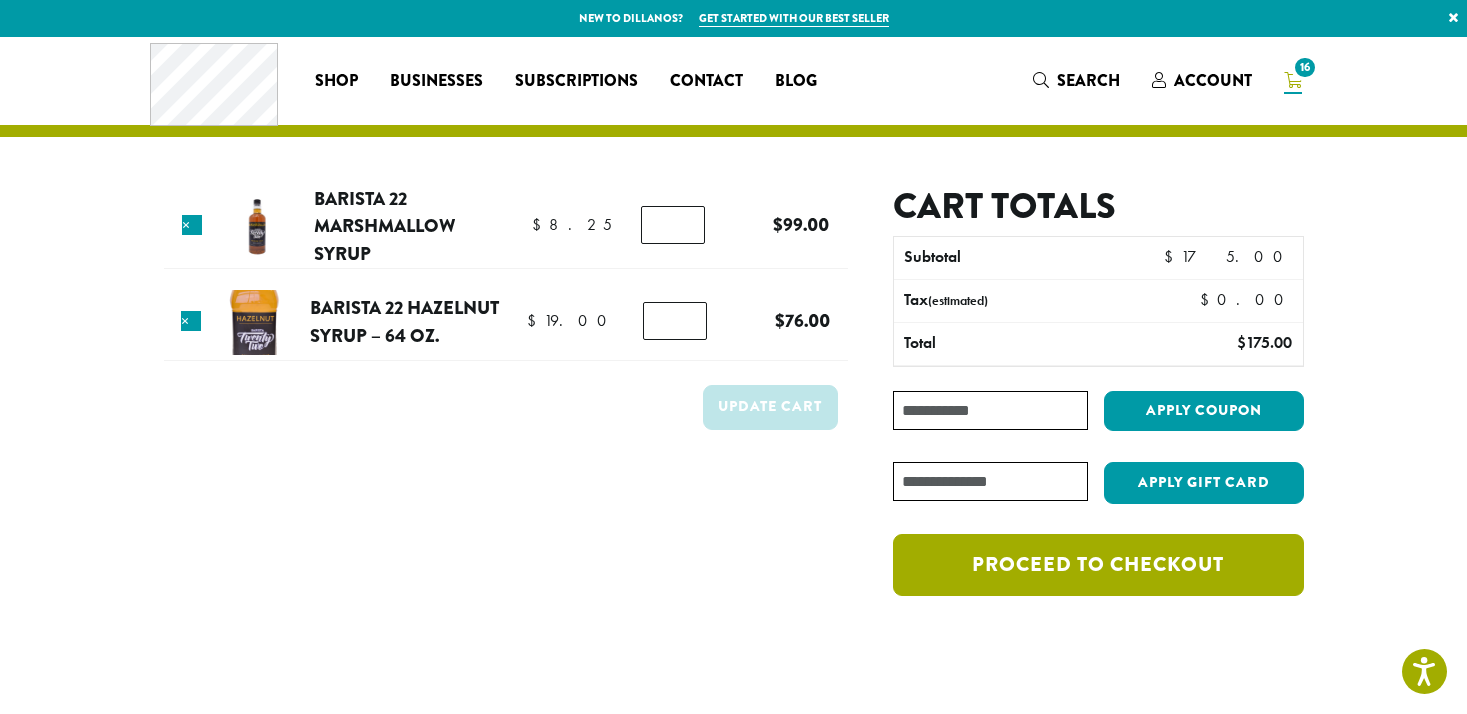 click on "Proceed to checkout" at bounding box center [1098, 565] 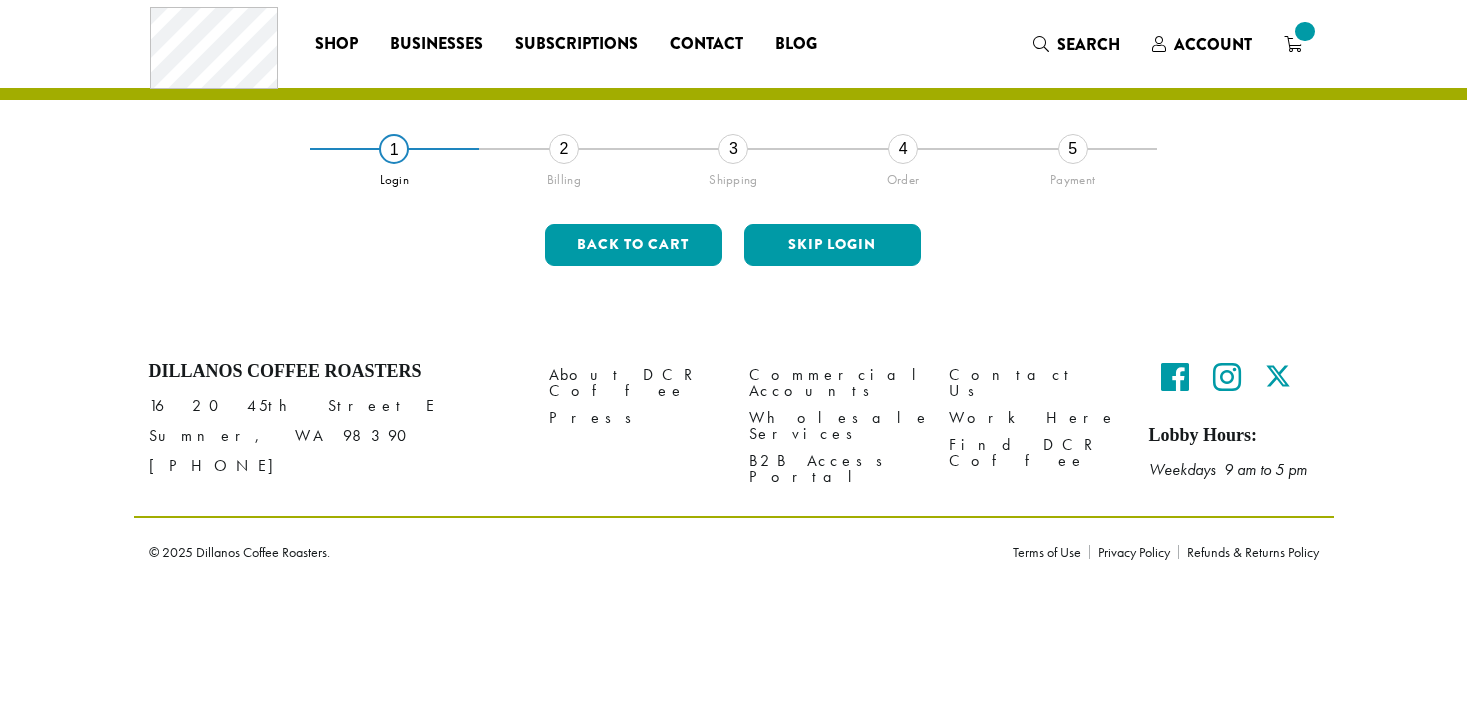 scroll, scrollTop: 0, scrollLeft: 0, axis: both 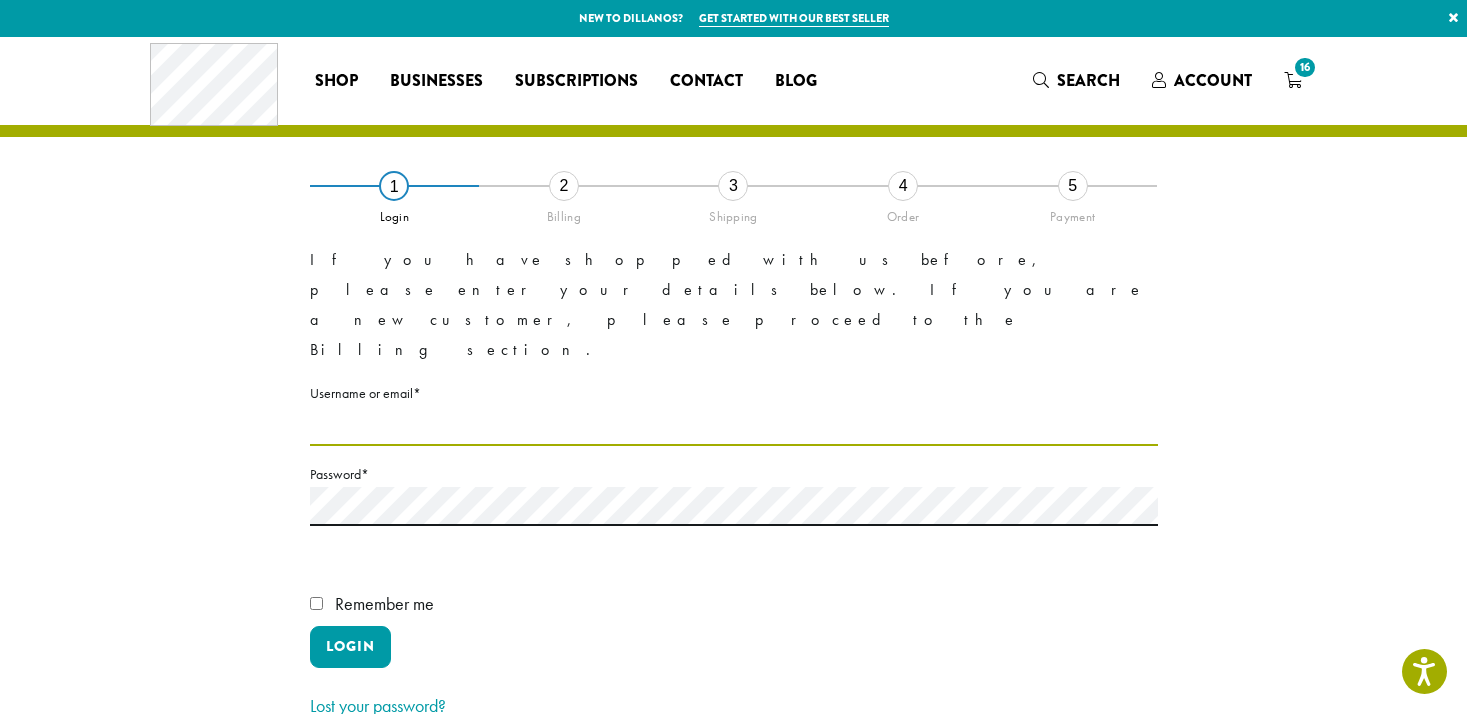 click on "Username or email  * Required" at bounding box center [734, 426] 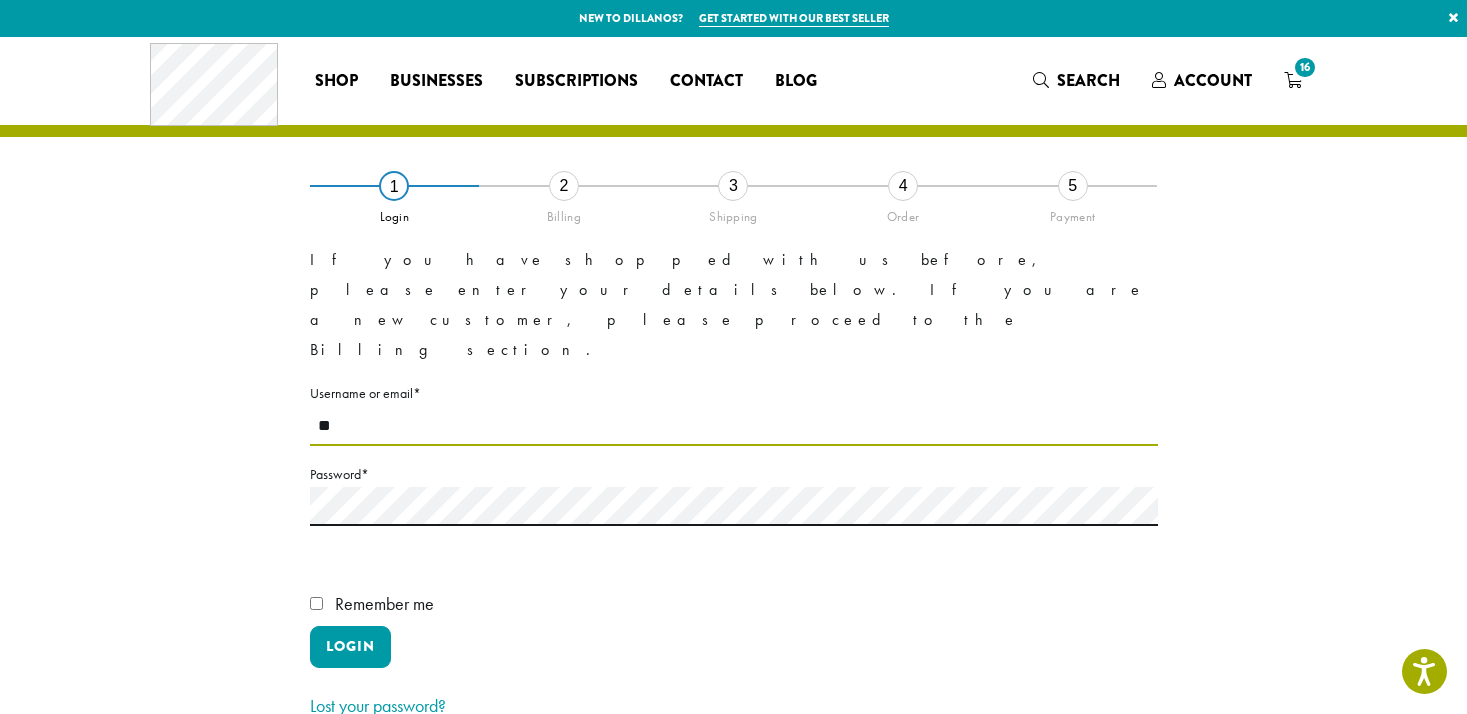 type on "**********" 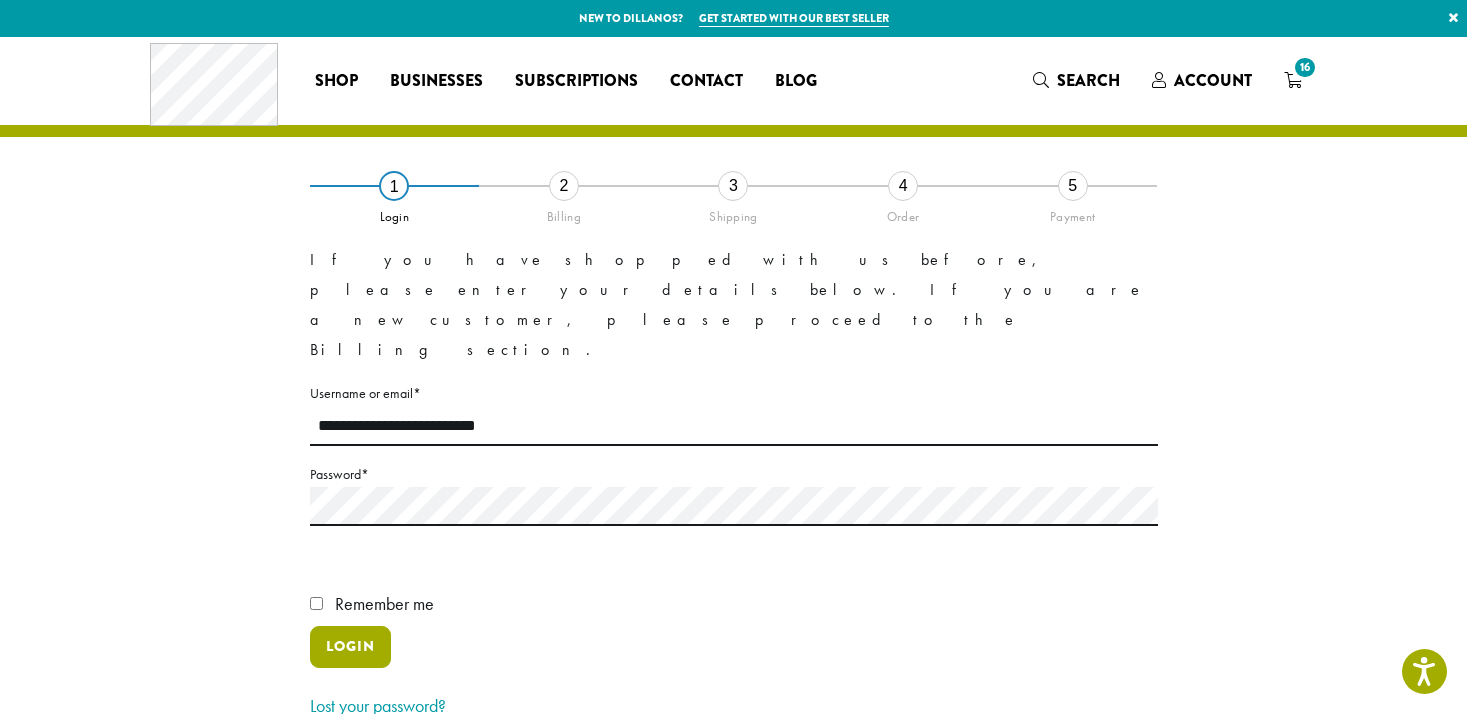 click on "Login" at bounding box center [350, 647] 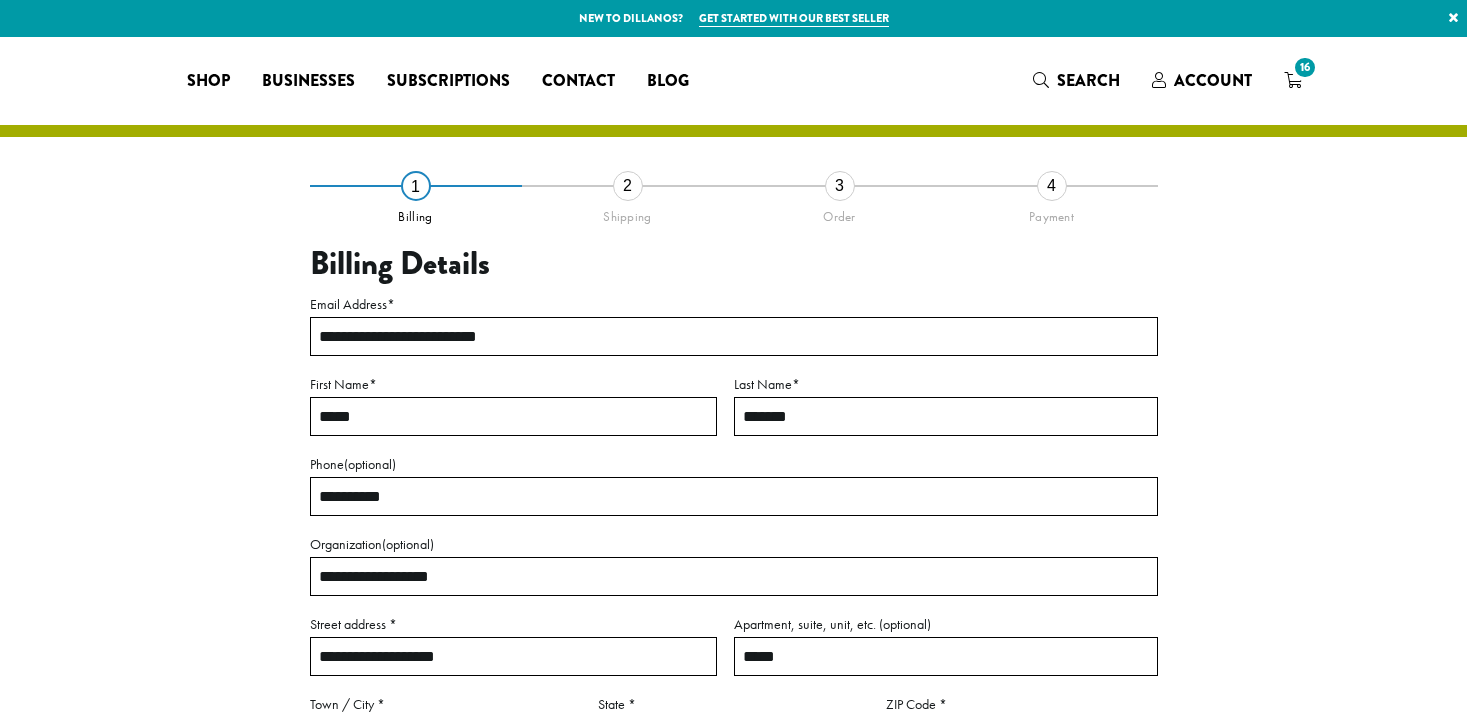 select on "**" 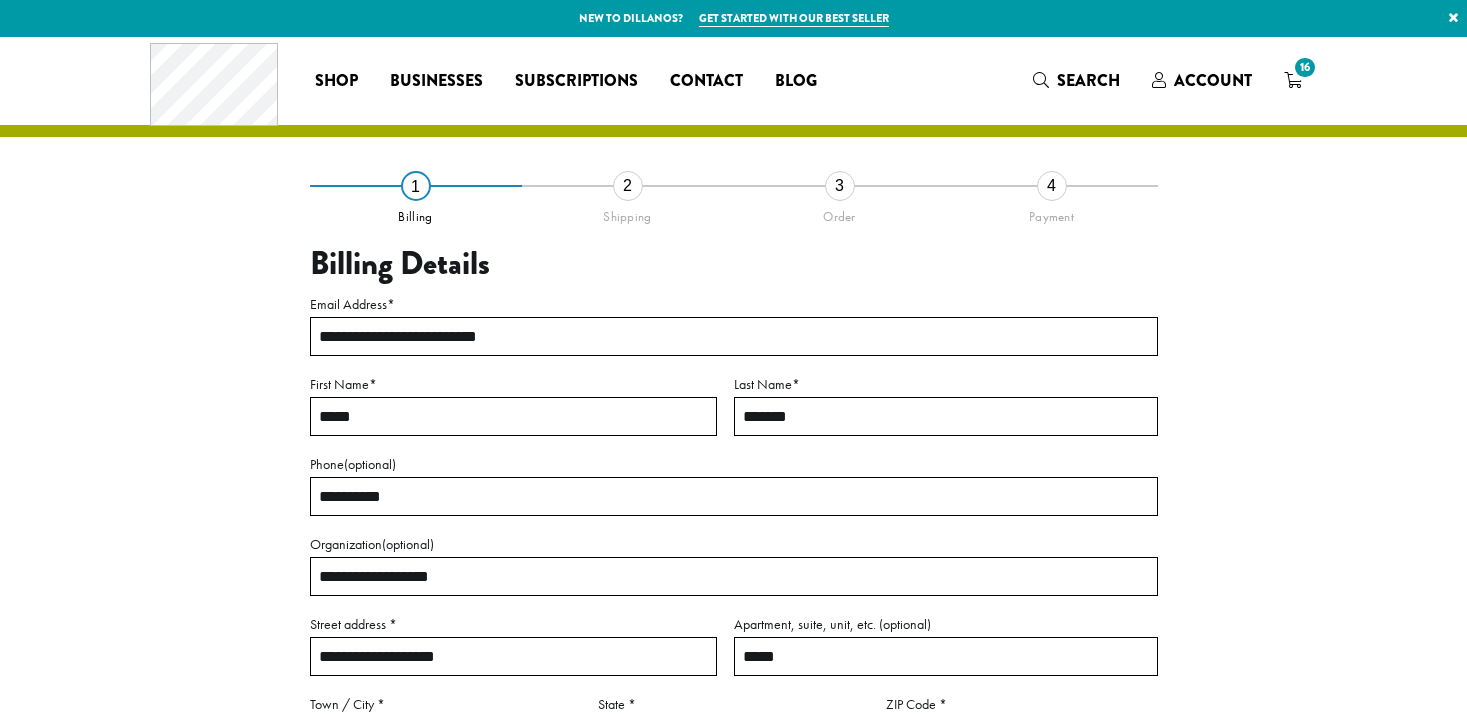 scroll, scrollTop: 0, scrollLeft: 0, axis: both 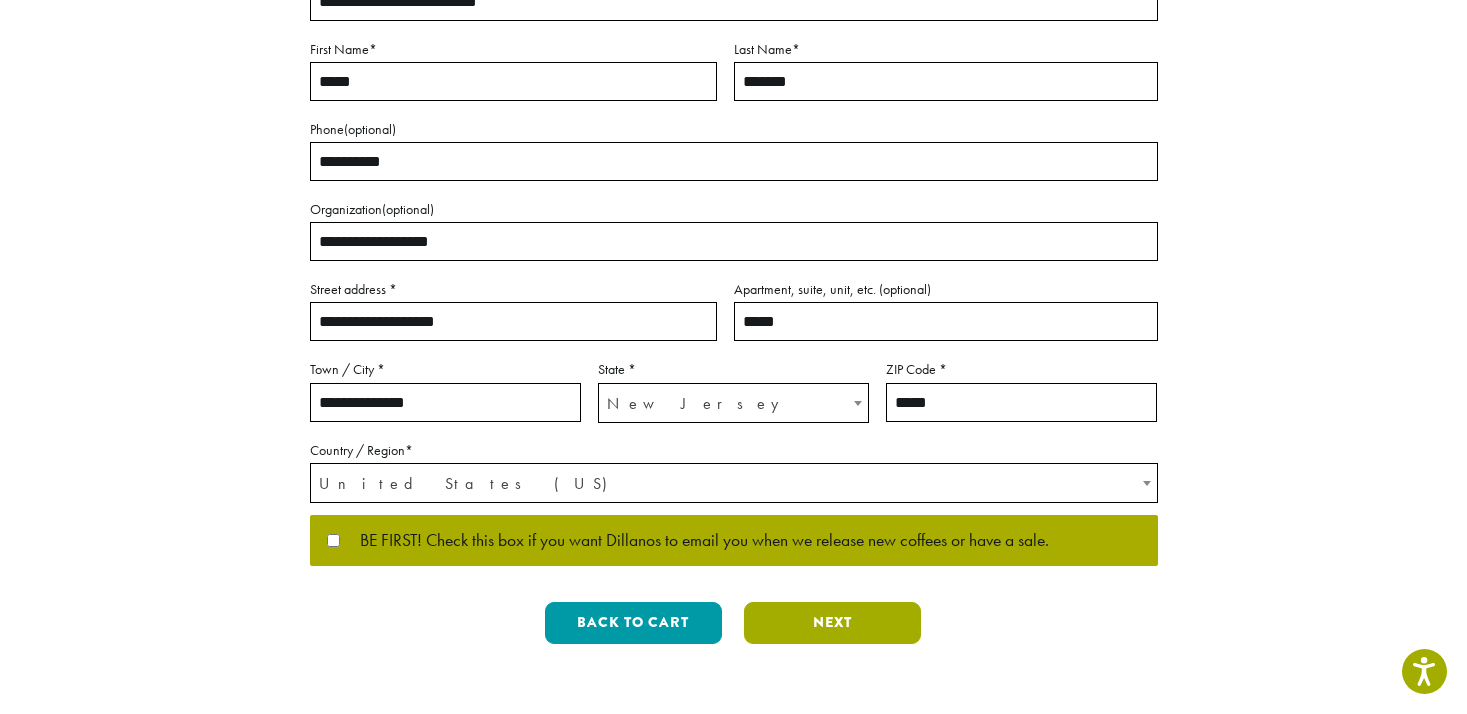 click on "Next" at bounding box center [832, 623] 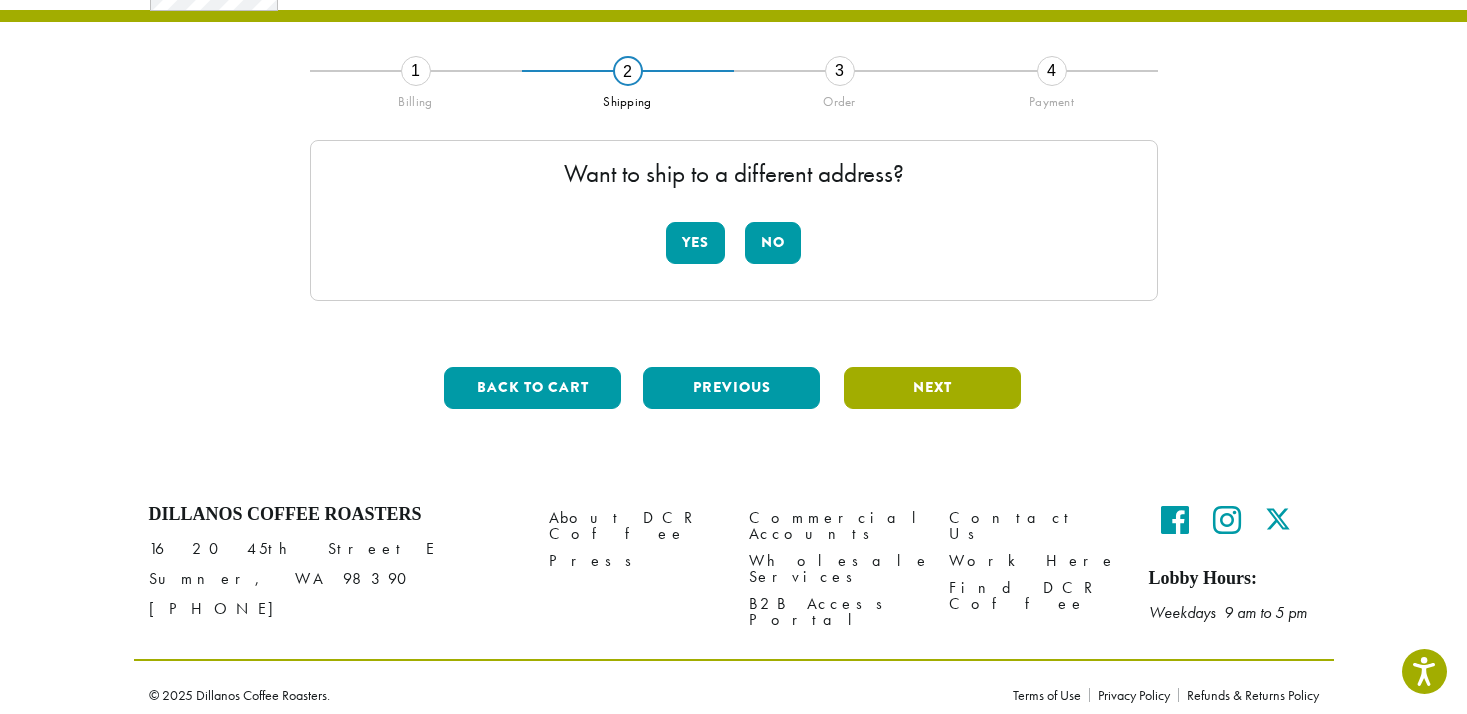 scroll, scrollTop: 114, scrollLeft: 0, axis: vertical 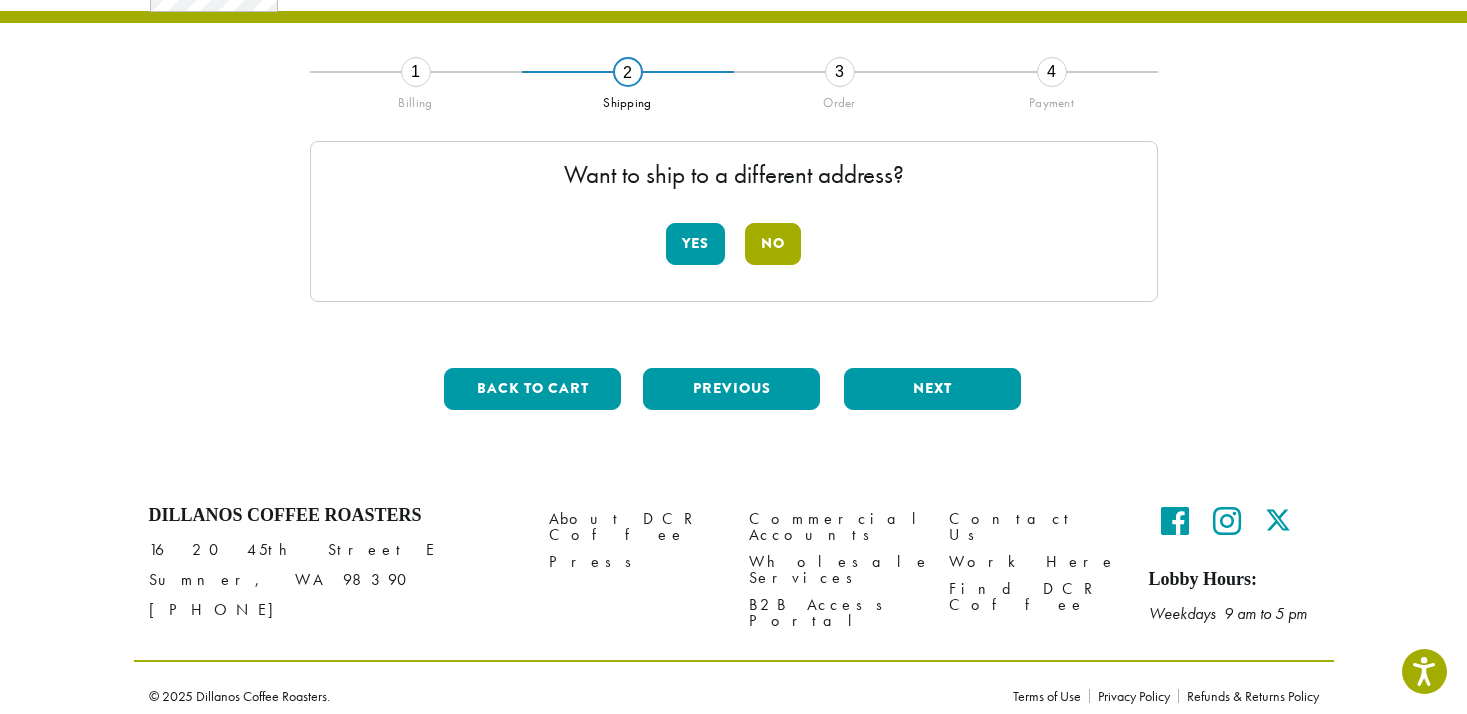 click on "No" at bounding box center (773, 244) 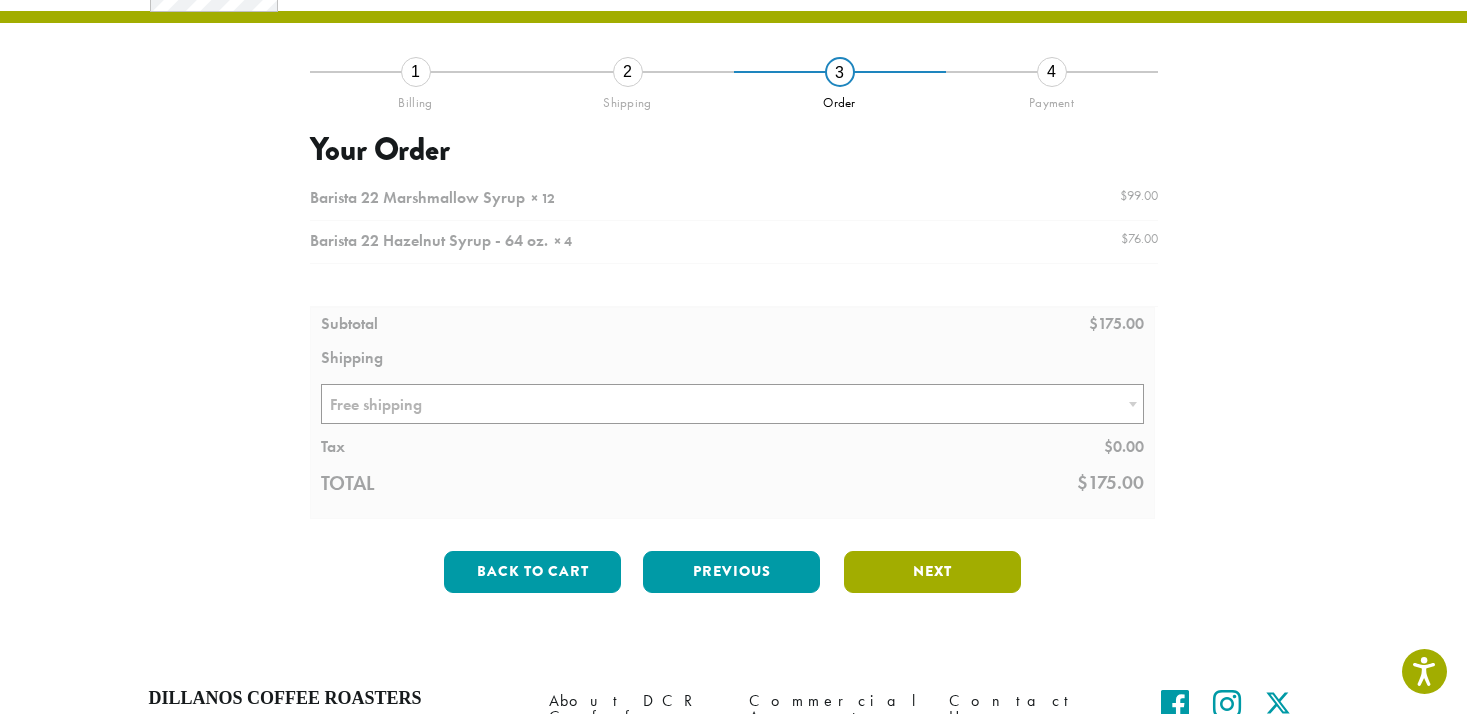 click on "Next" at bounding box center (932, 572) 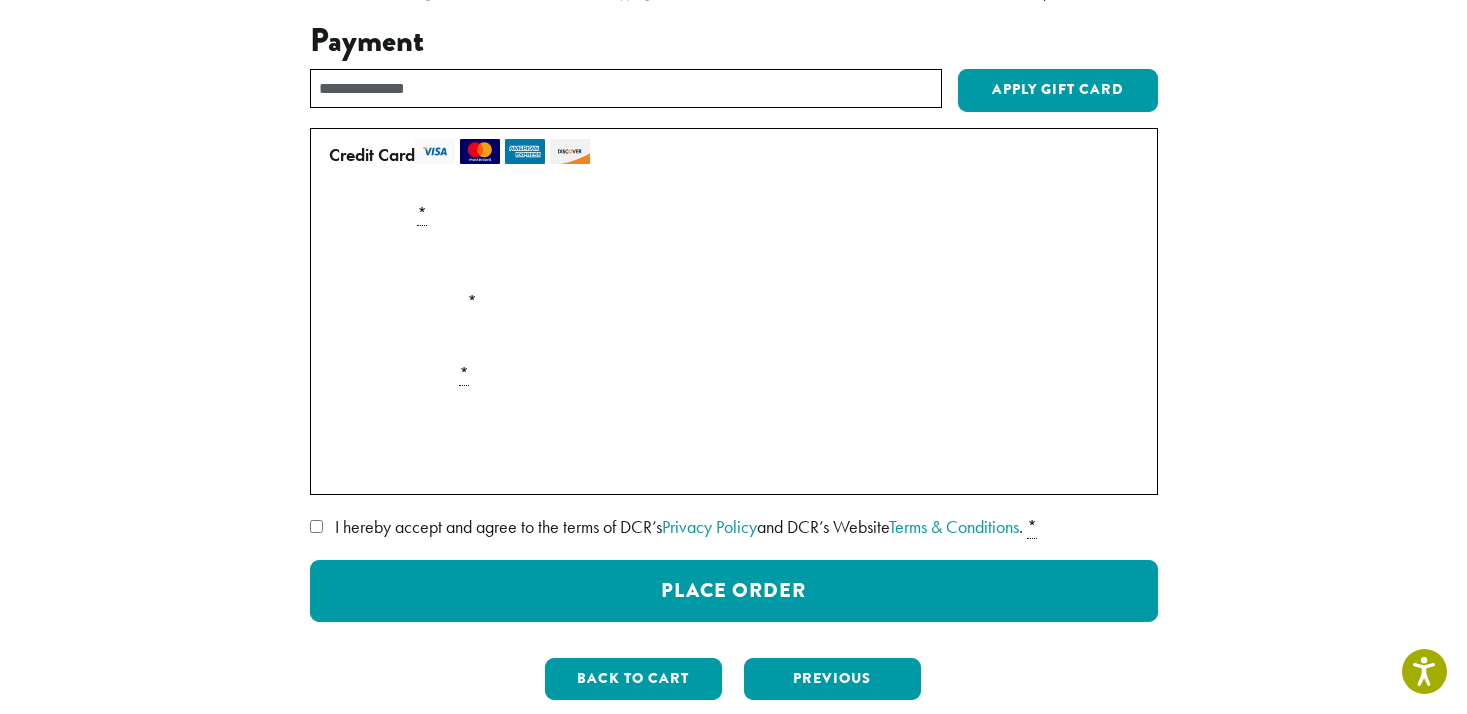 scroll, scrollTop: 229, scrollLeft: 0, axis: vertical 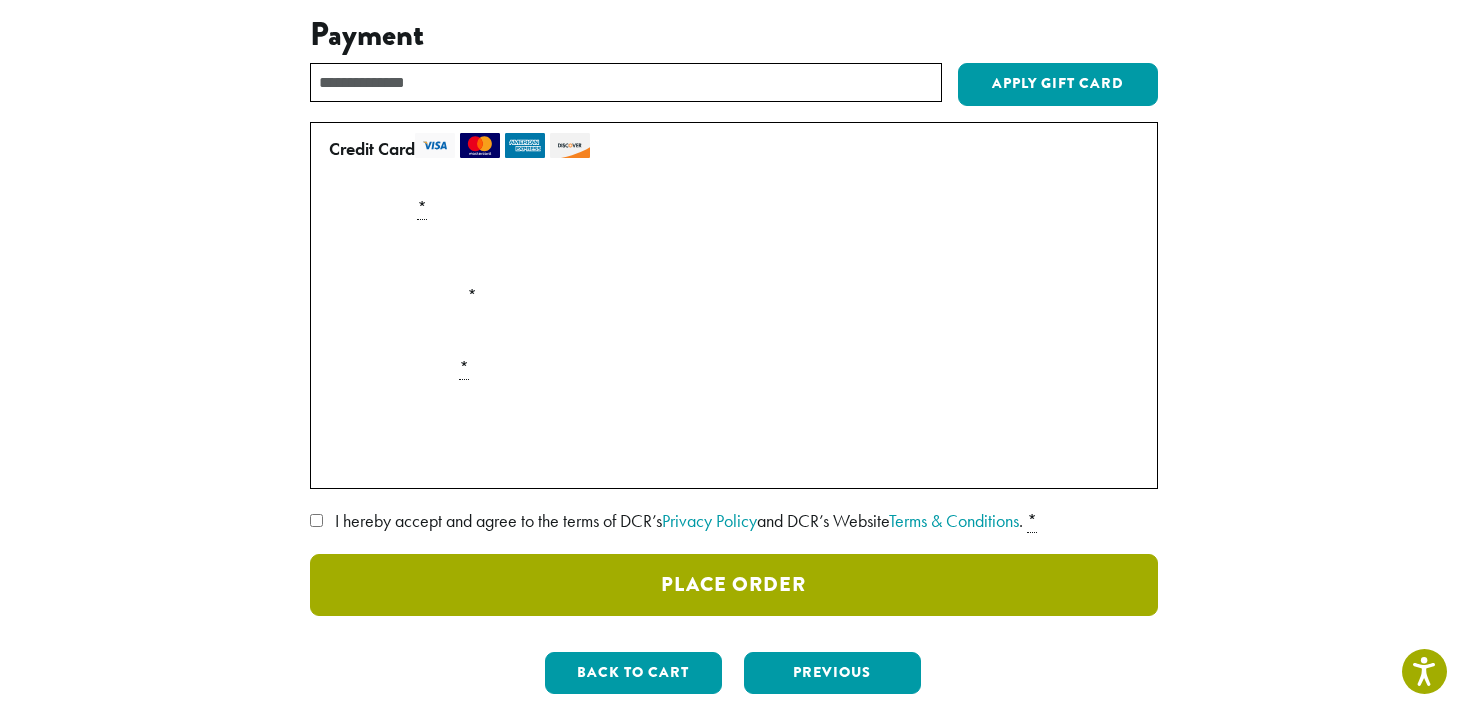 click on "Place Order" at bounding box center [734, 585] 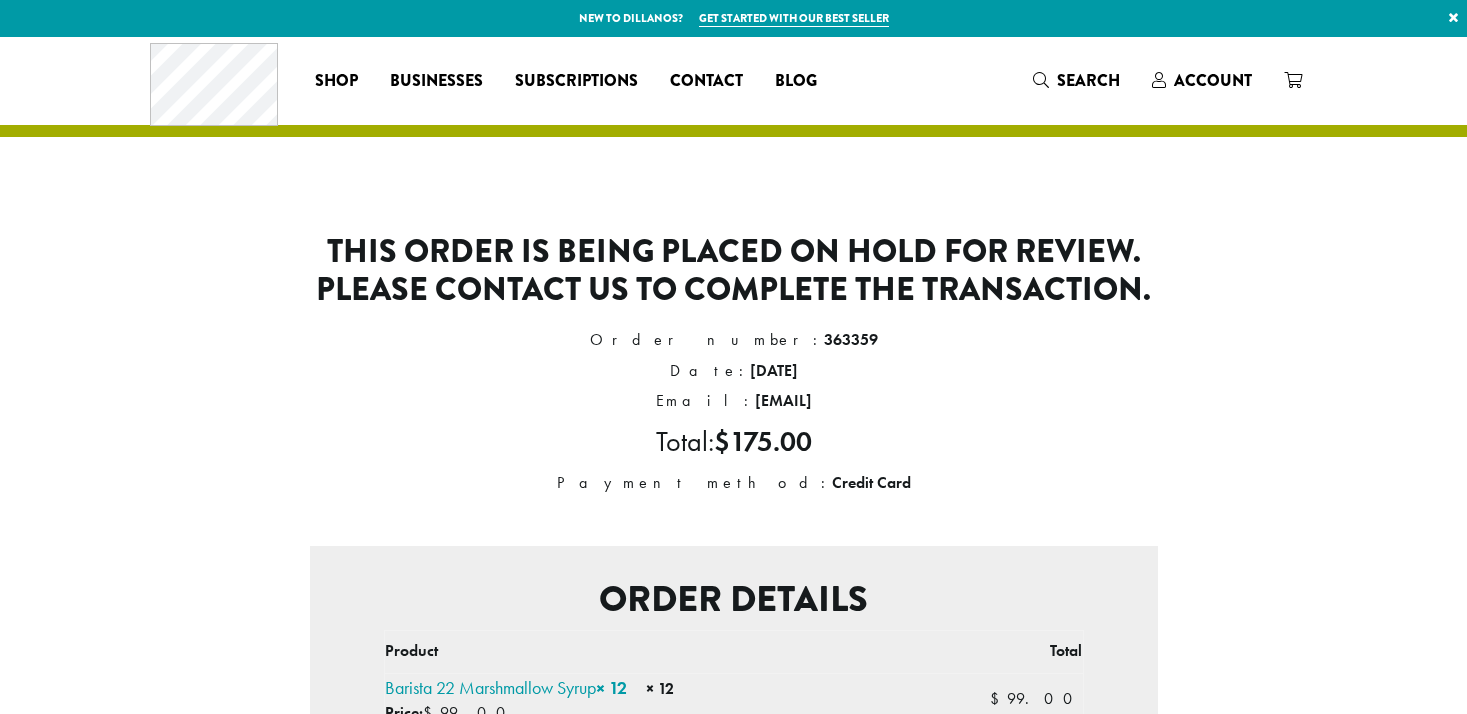 scroll, scrollTop: 0, scrollLeft: 0, axis: both 